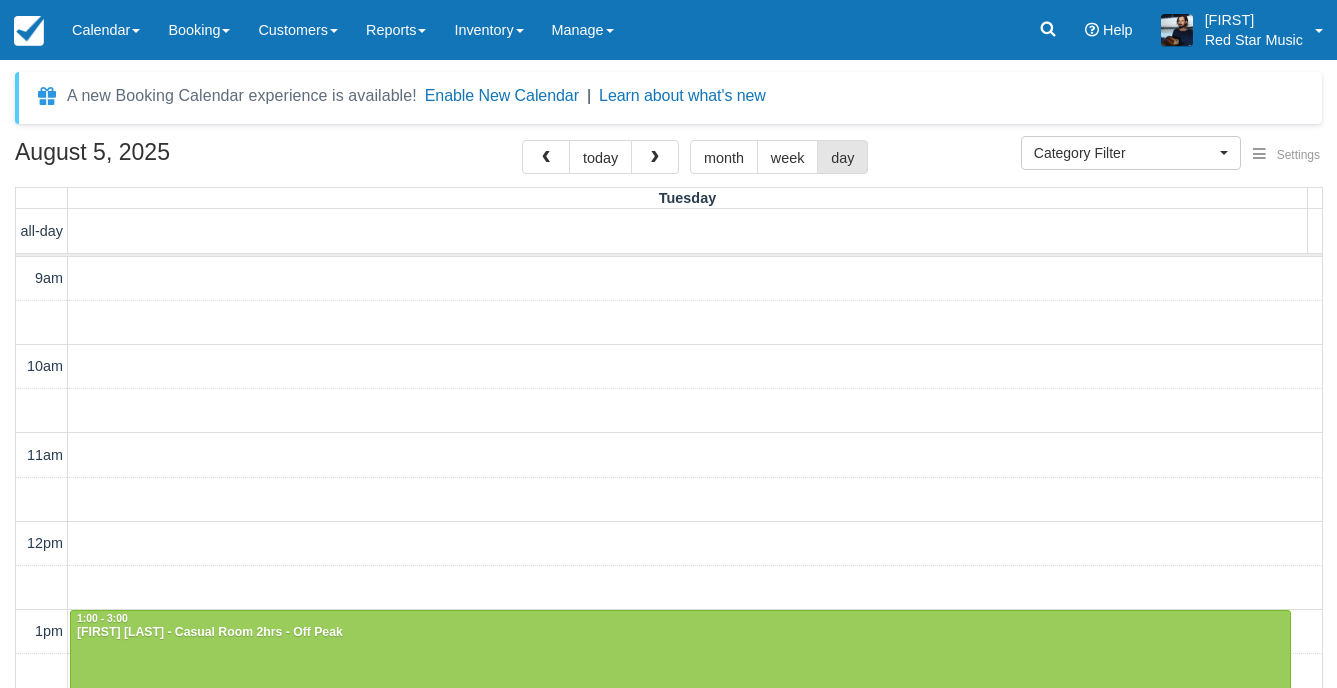 select 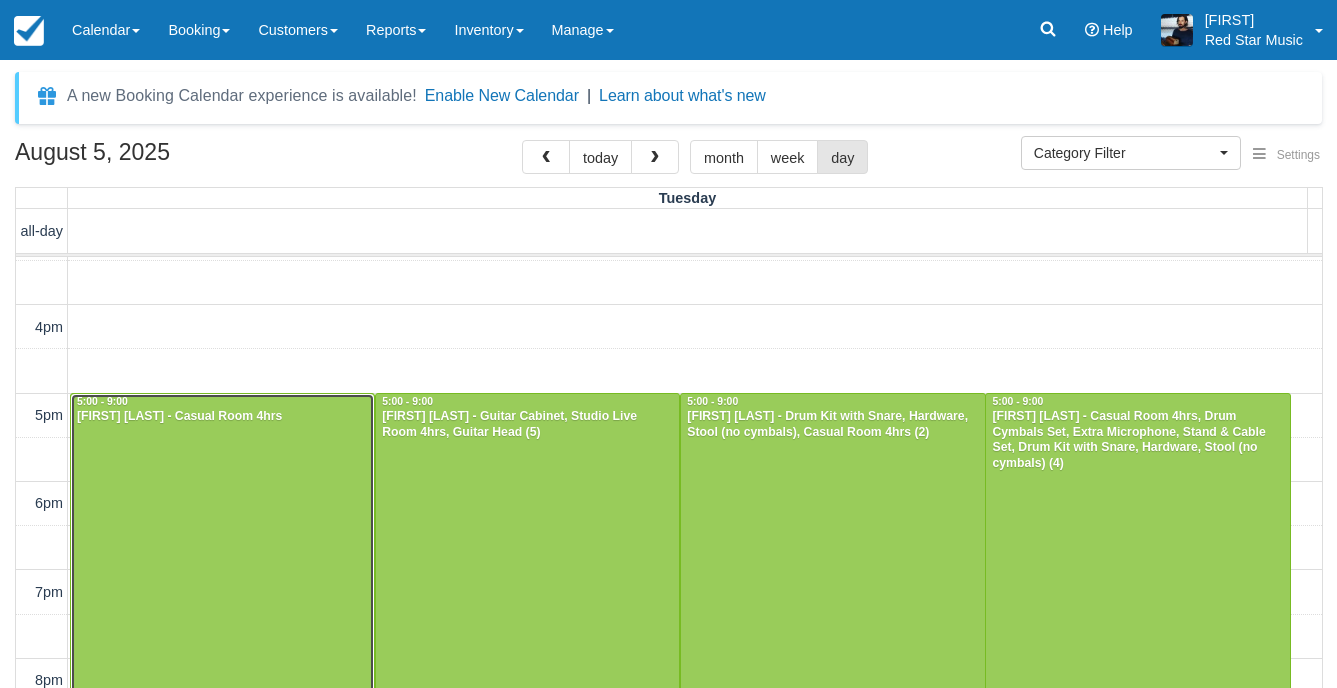 drag, startPoint x: 229, startPoint y: 488, endPoint x: 240, endPoint y: 486, distance: 11.18034 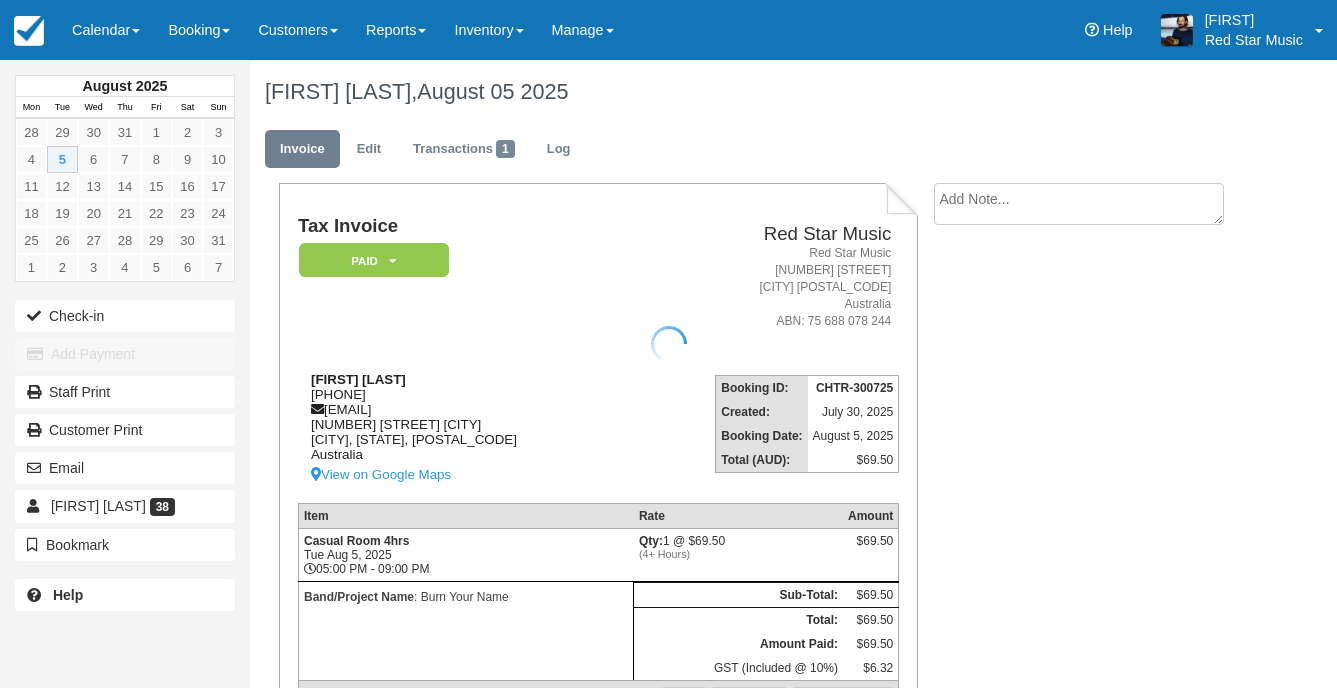 scroll, scrollTop: 0, scrollLeft: 0, axis: both 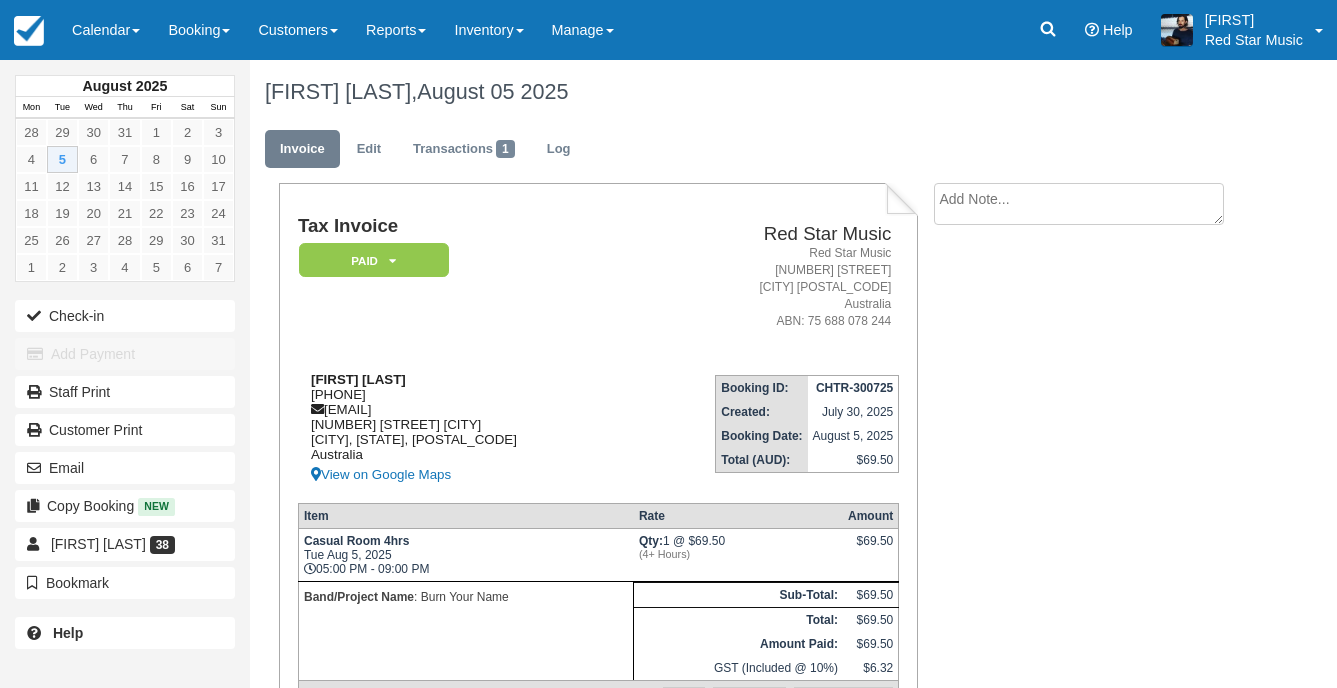 drag, startPoint x: 394, startPoint y: 393, endPoint x: 310, endPoint y: 396, distance: 84.05355 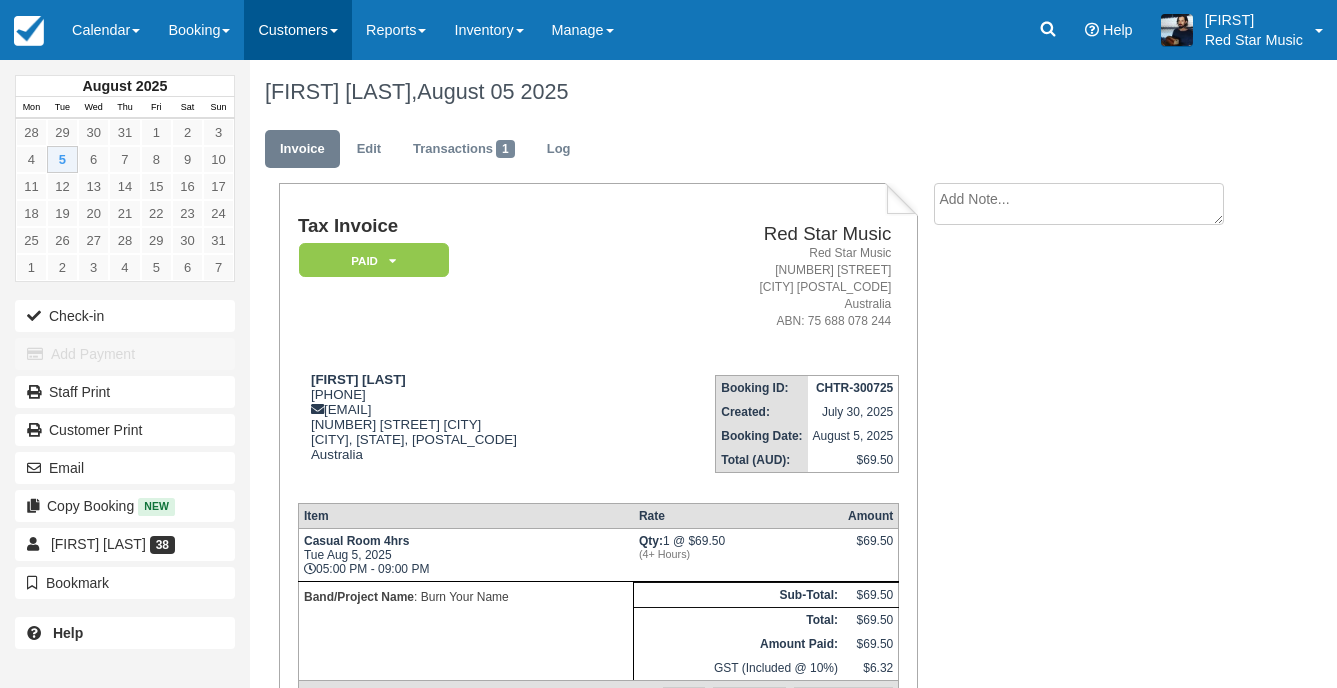 copy on "0434 436 815" 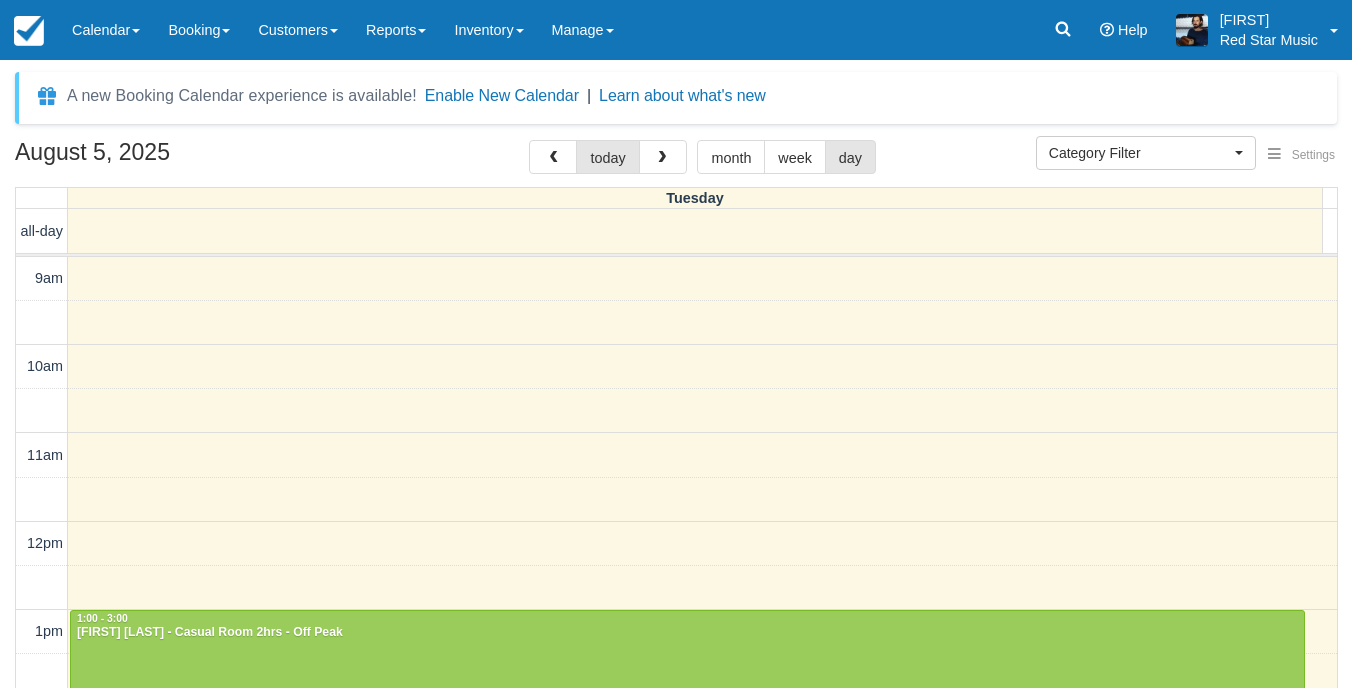 select 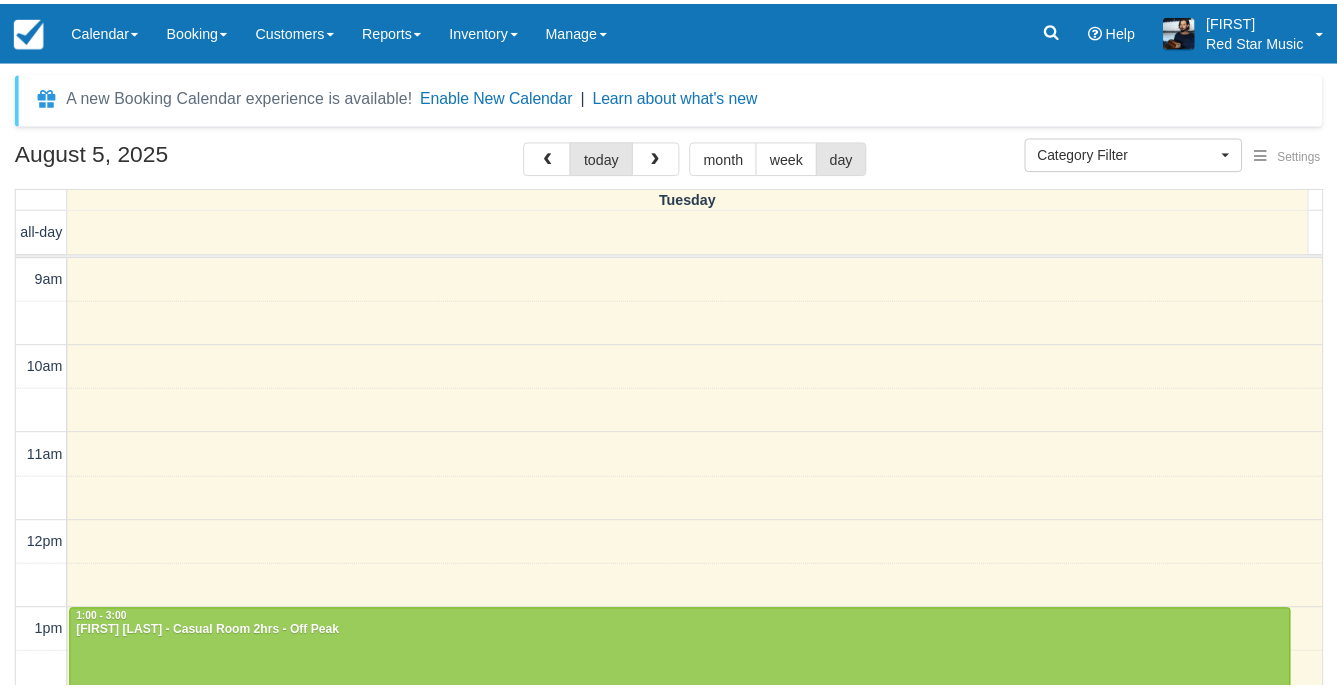 scroll, scrollTop: 0, scrollLeft: 0, axis: both 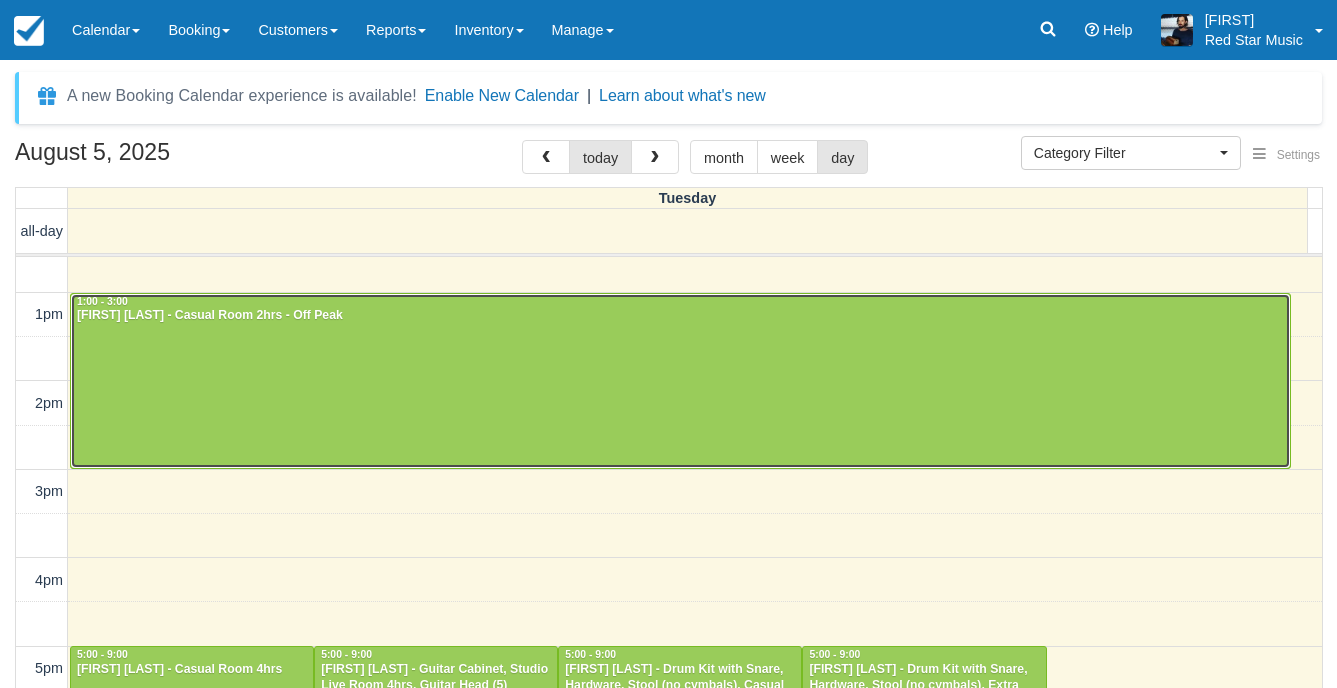 click at bounding box center [680, 381] 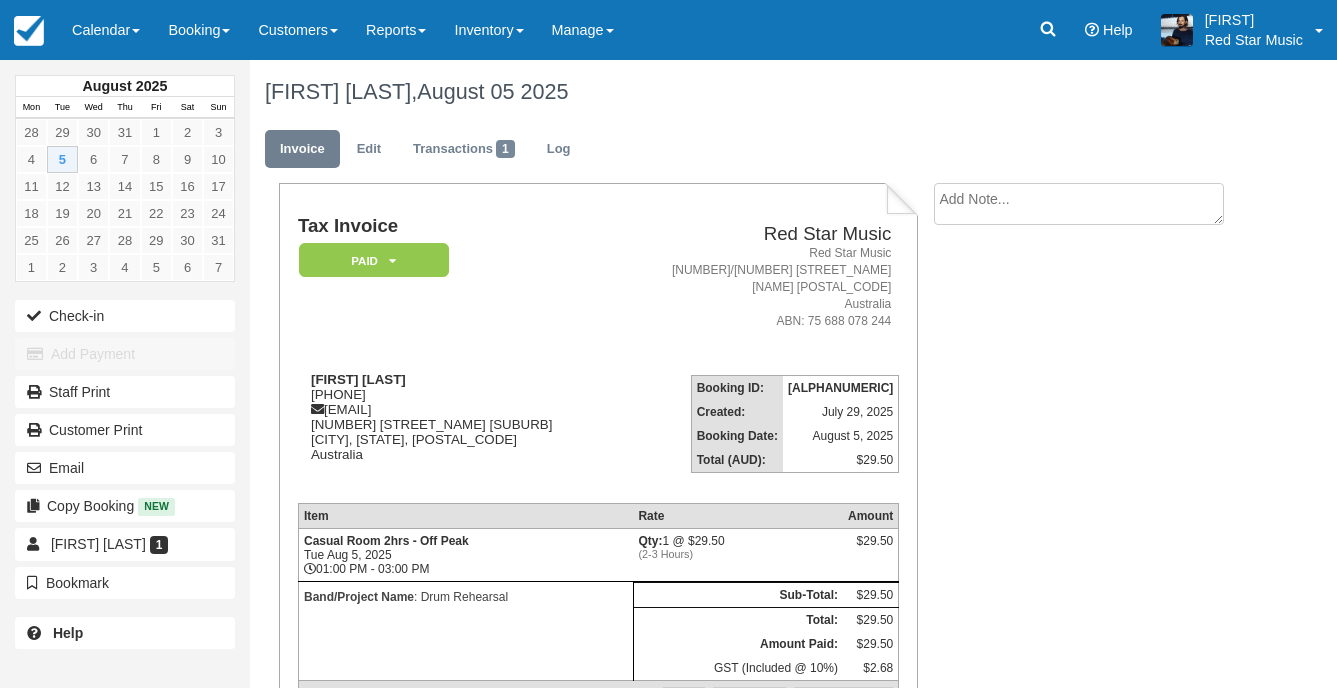 scroll, scrollTop: 0, scrollLeft: 0, axis: both 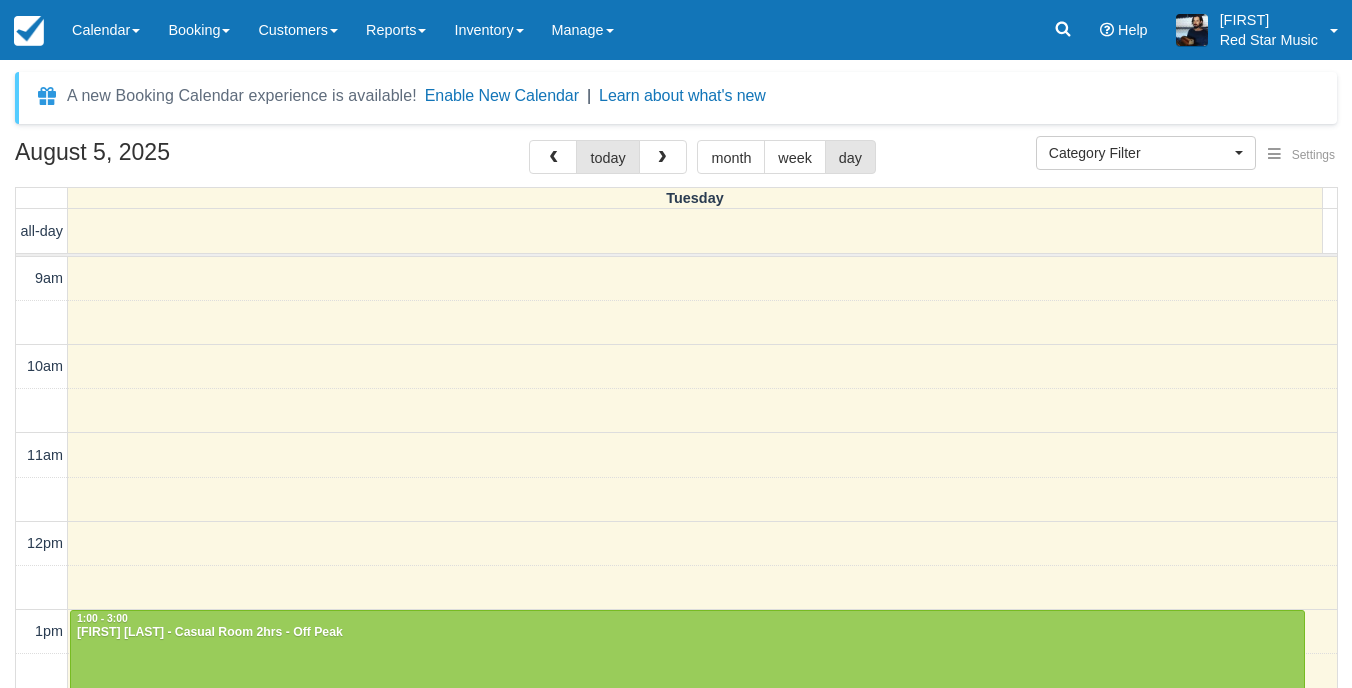 select 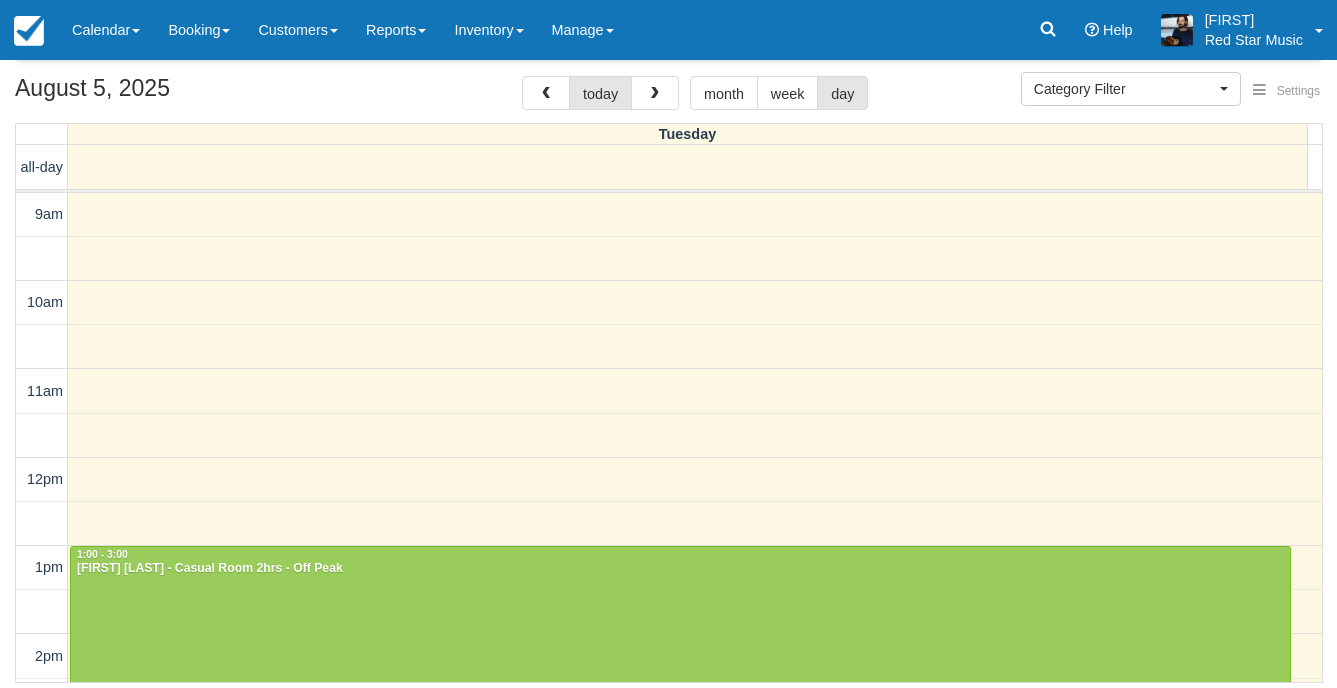 scroll, scrollTop: 64, scrollLeft: 0, axis: vertical 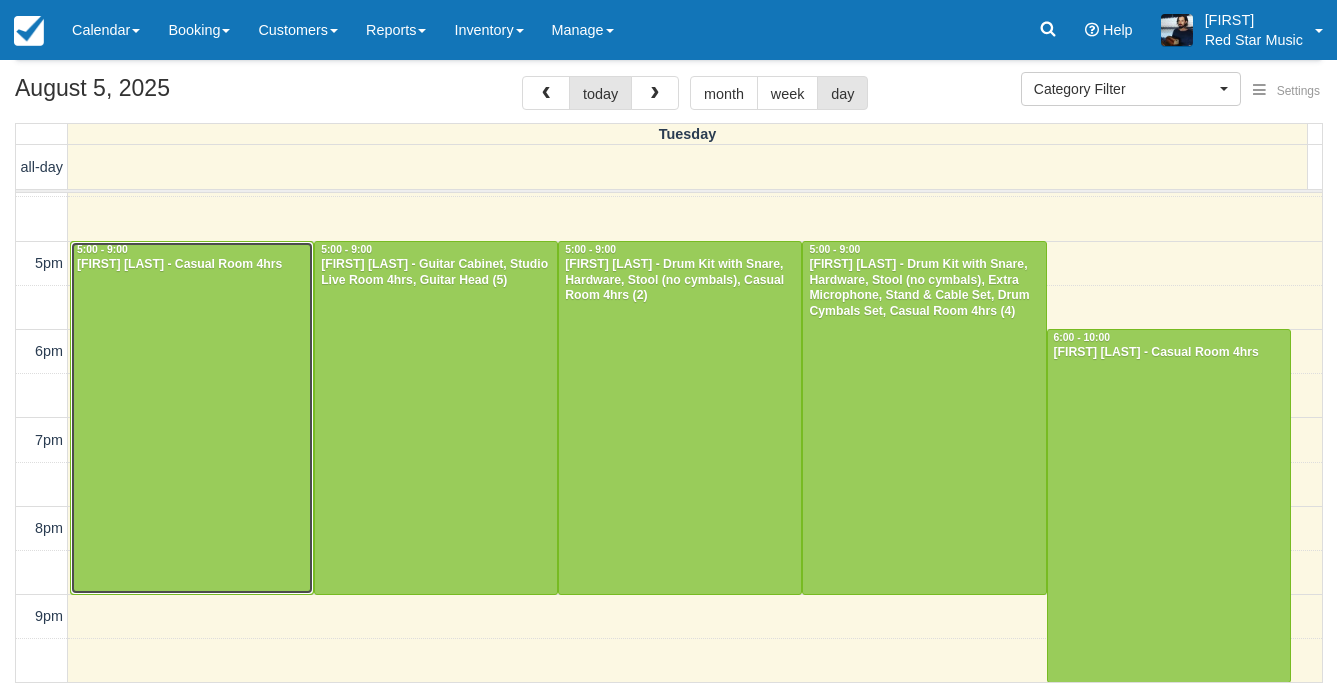 click at bounding box center [192, 418] 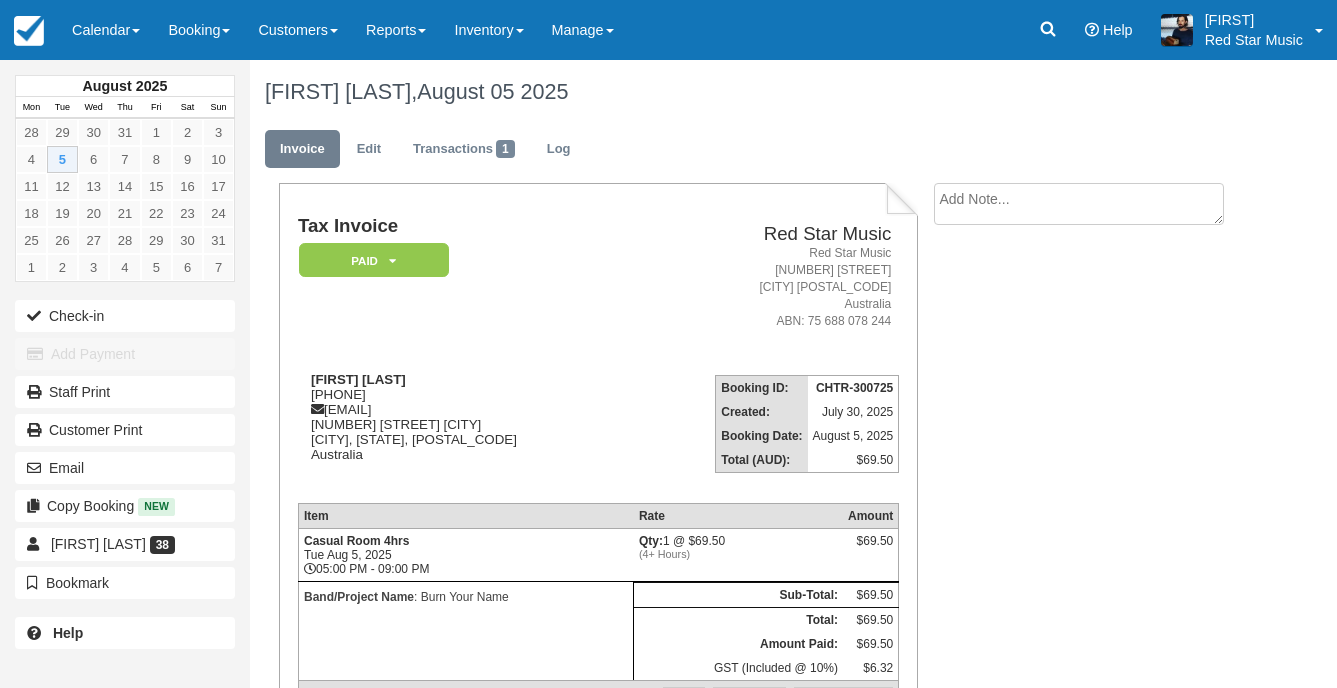 scroll, scrollTop: 0, scrollLeft: 0, axis: both 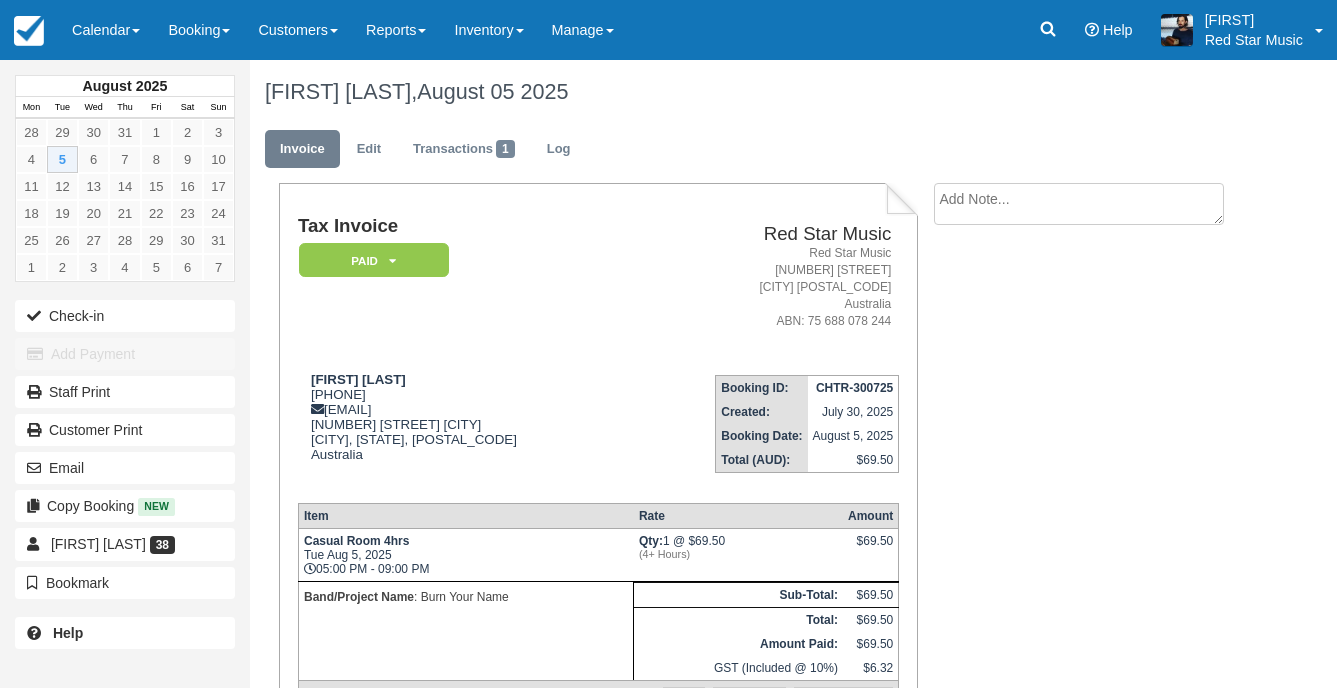 click at bounding box center [1079, 204] 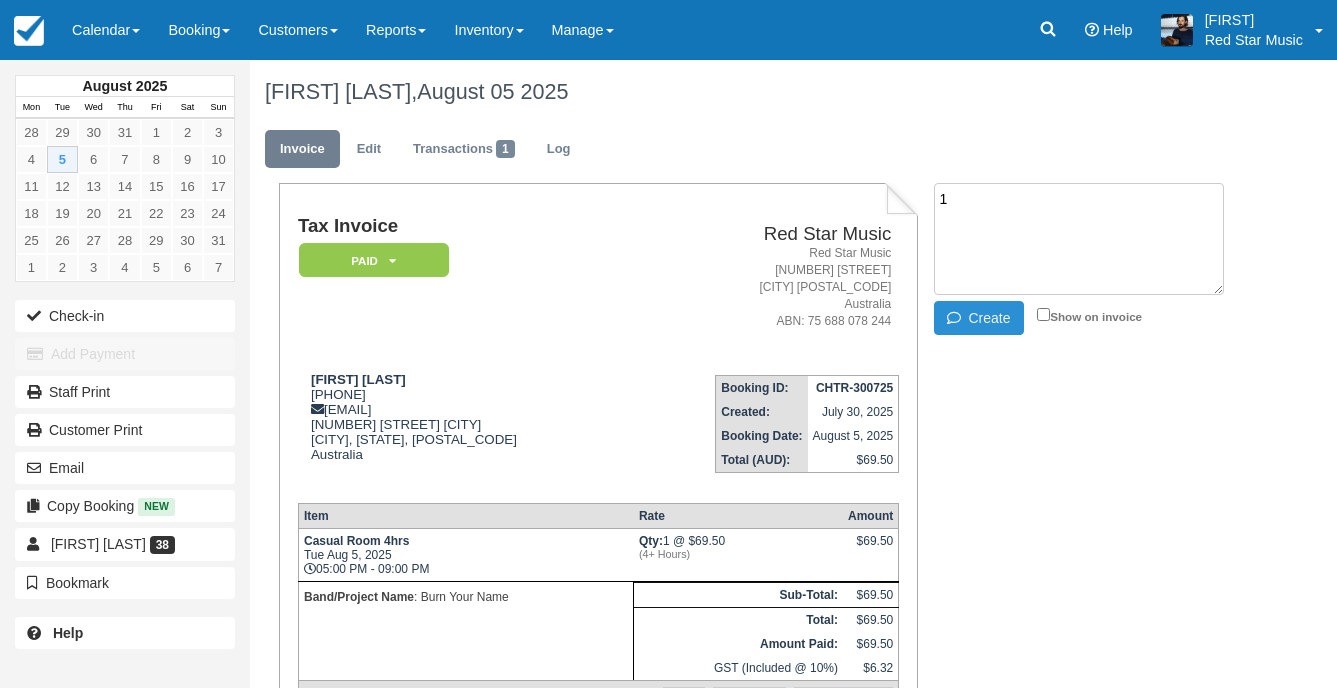type on "1" 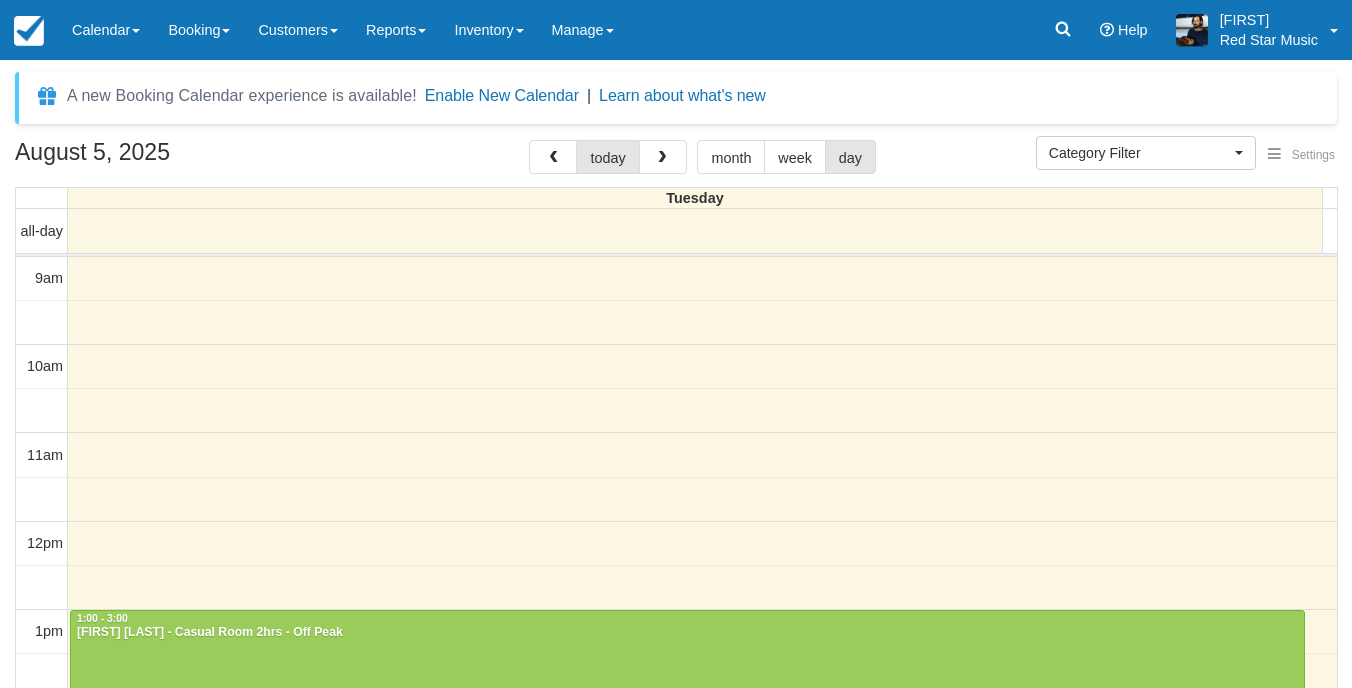 select 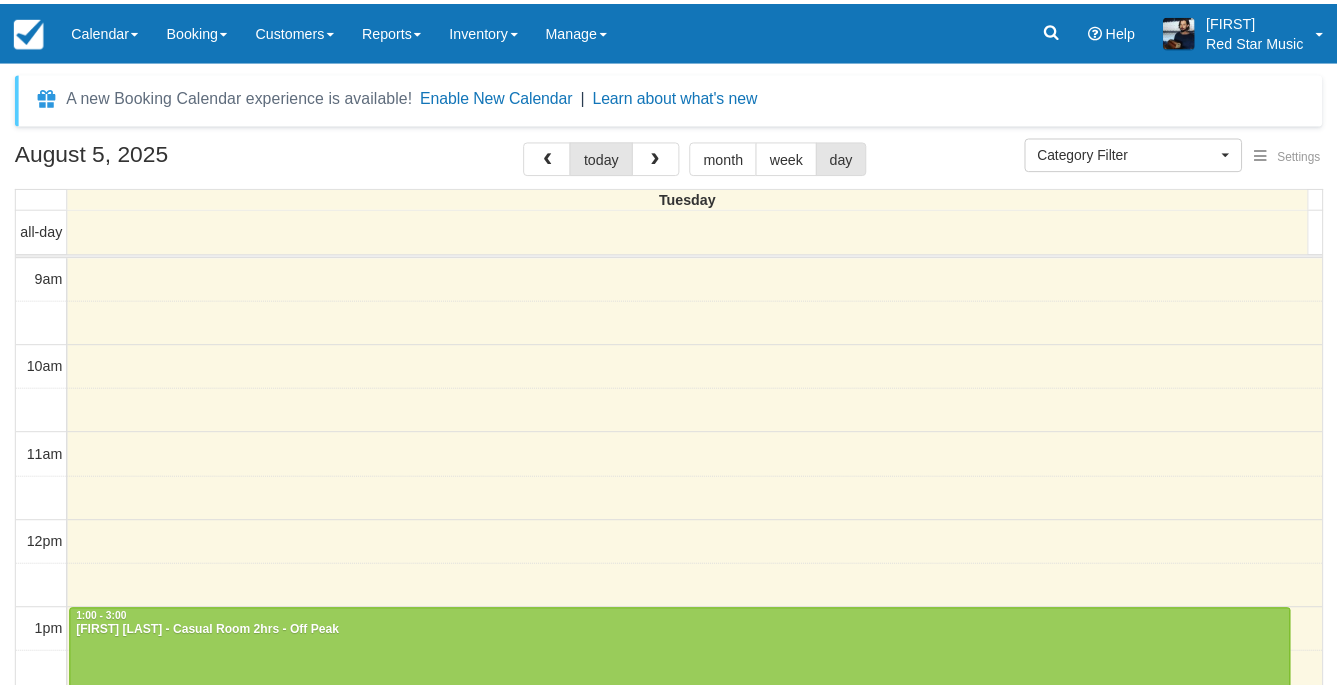 scroll, scrollTop: 0, scrollLeft: 0, axis: both 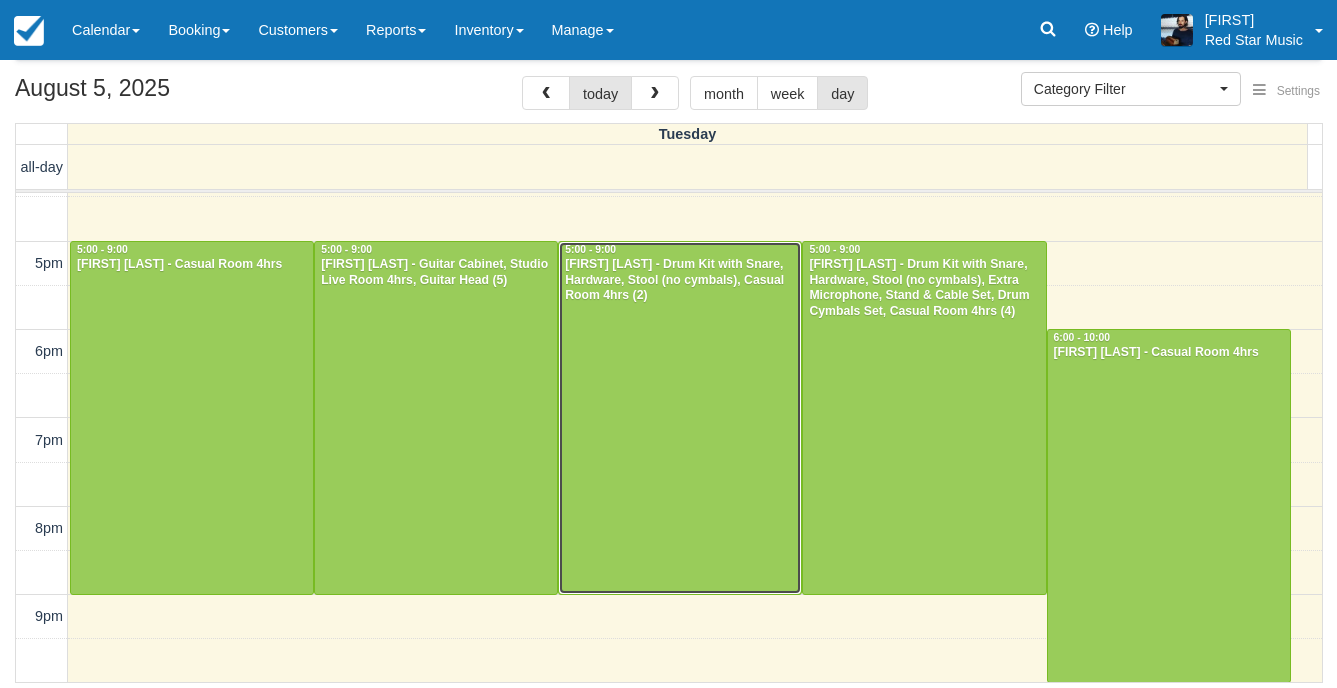 click at bounding box center (680, 418) 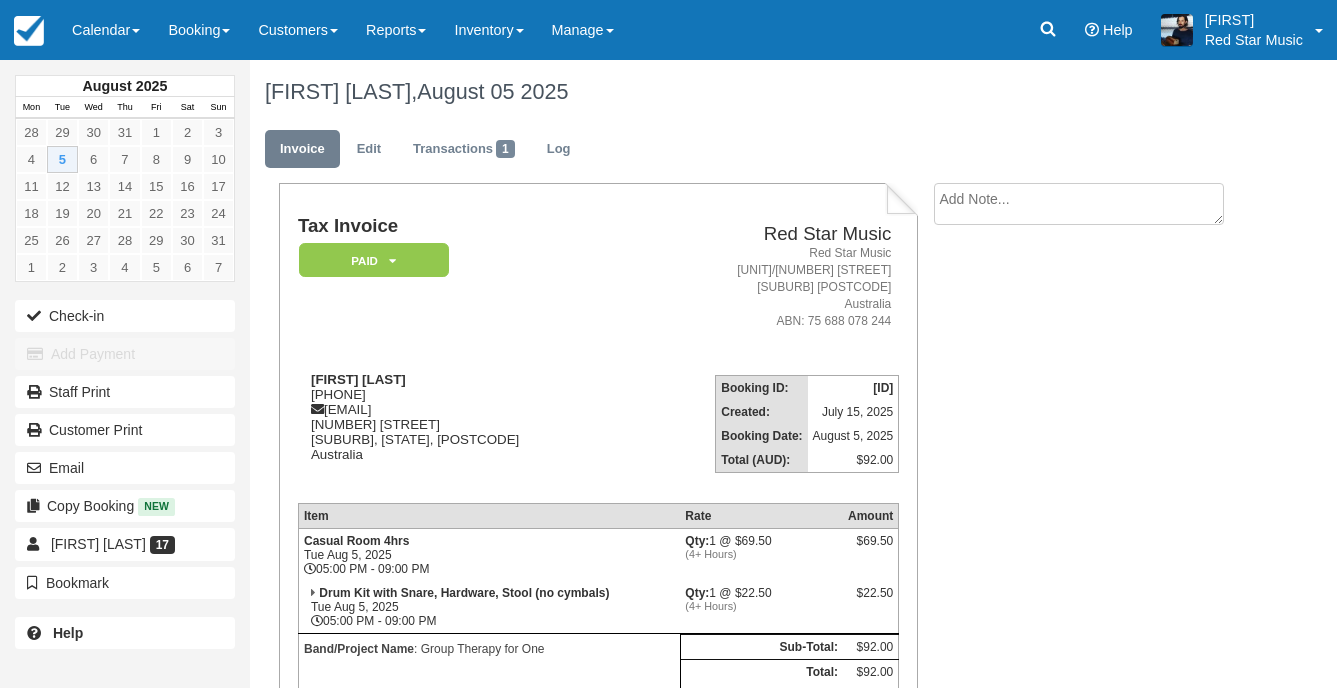 scroll, scrollTop: 0, scrollLeft: 0, axis: both 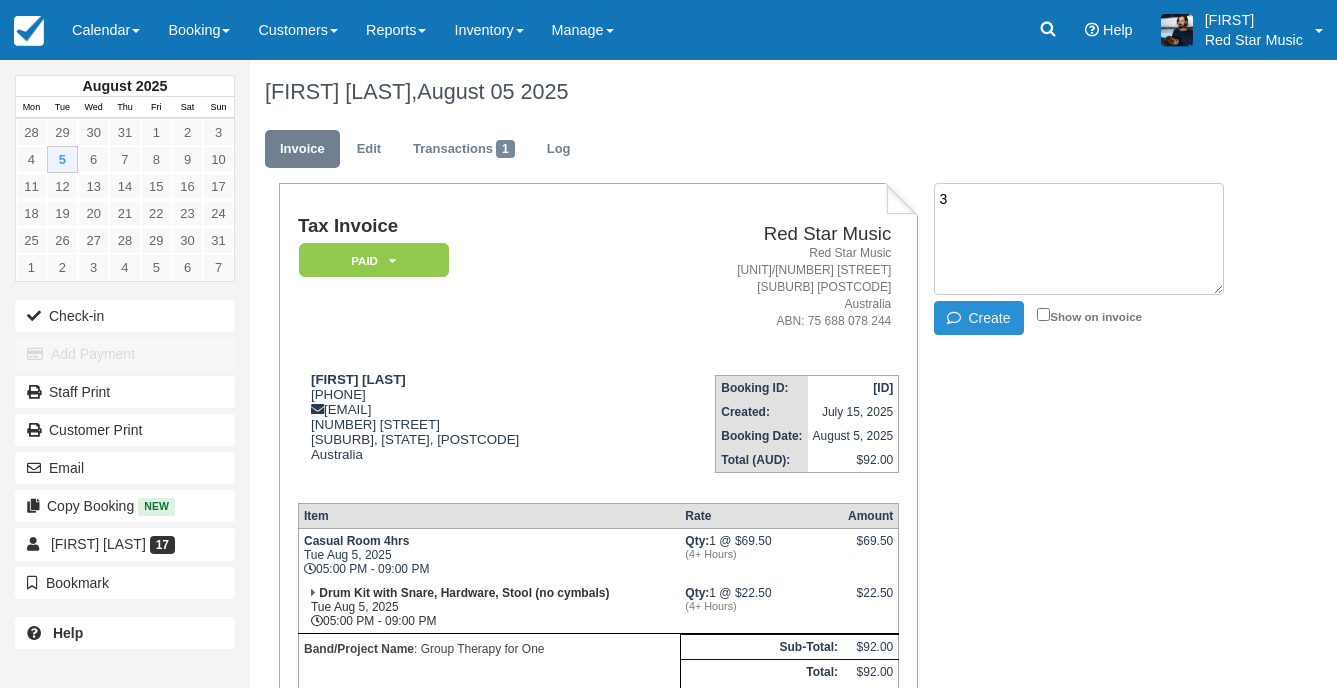 type on "3" 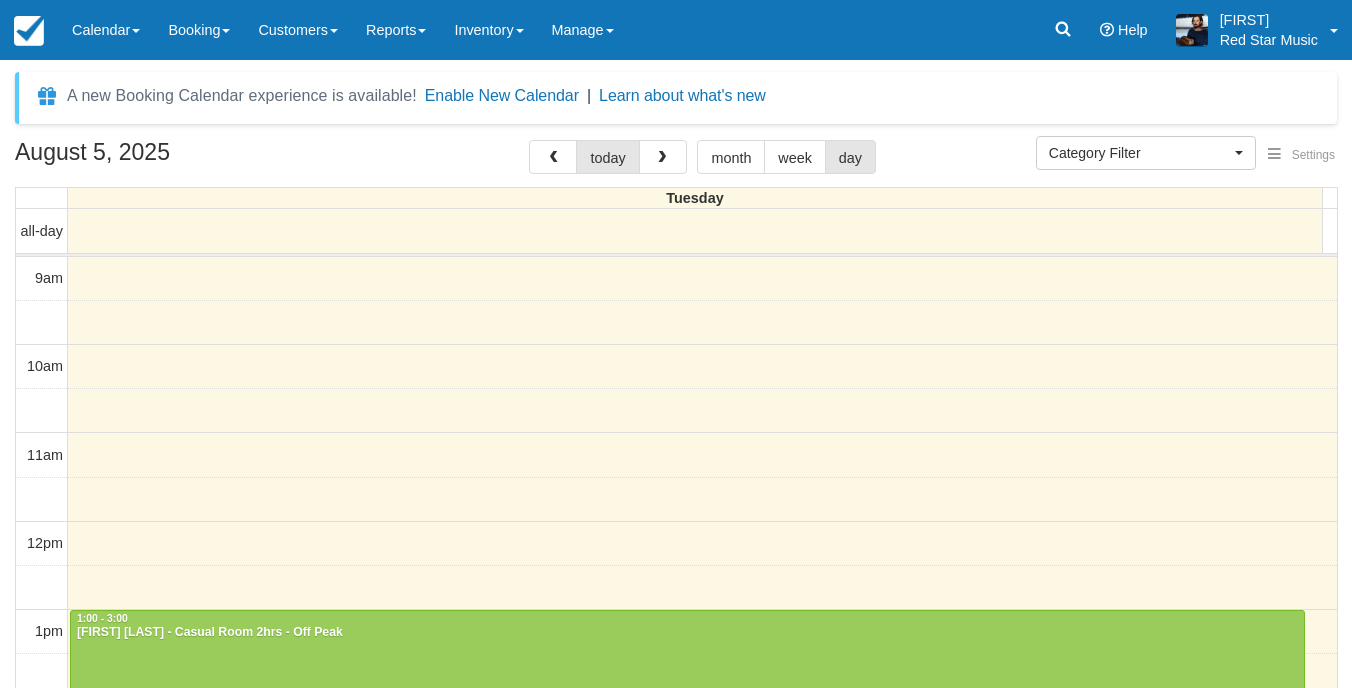 select 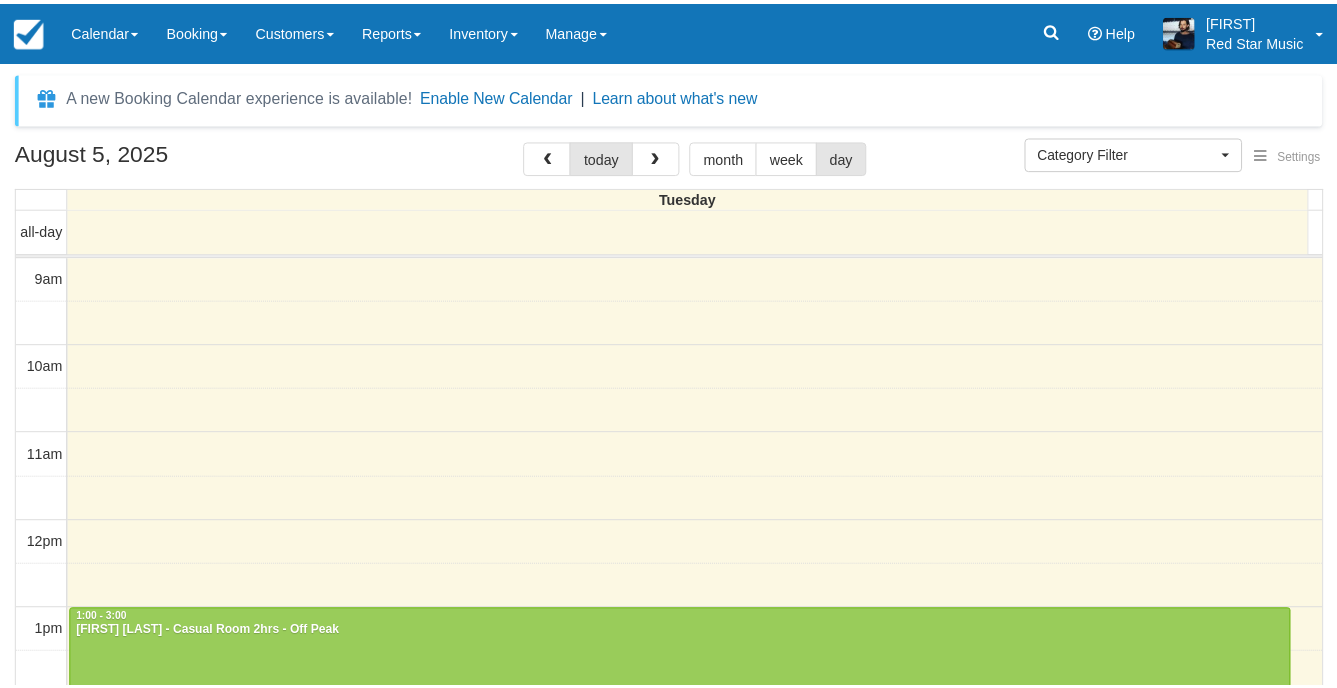 scroll, scrollTop: 0, scrollLeft: 0, axis: both 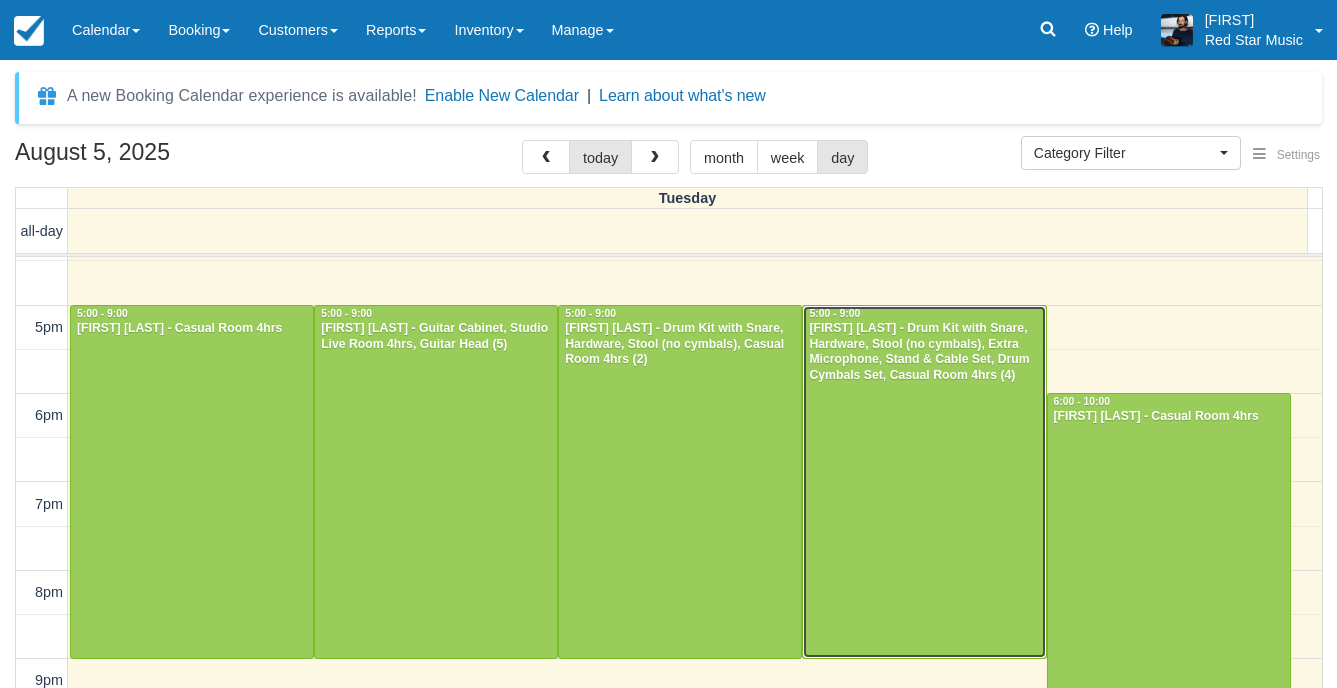 click at bounding box center (924, 482) 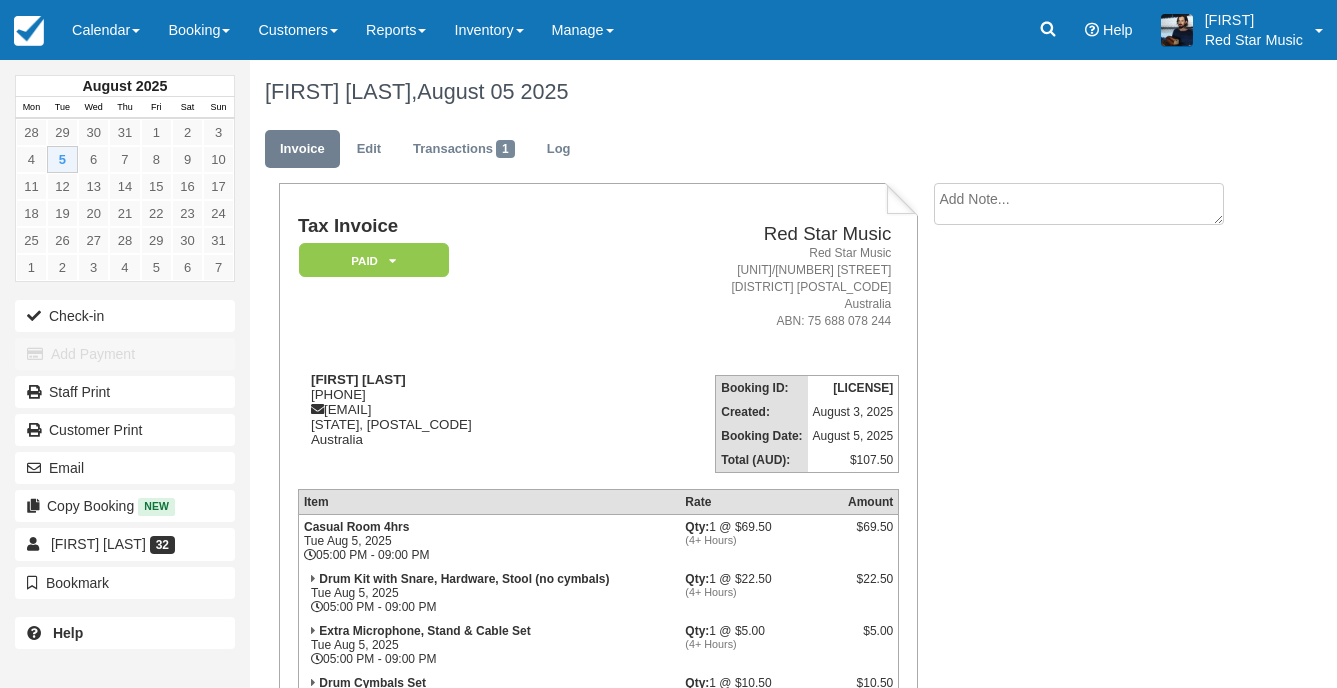 scroll, scrollTop: 0, scrollLeft: 0, axis: both 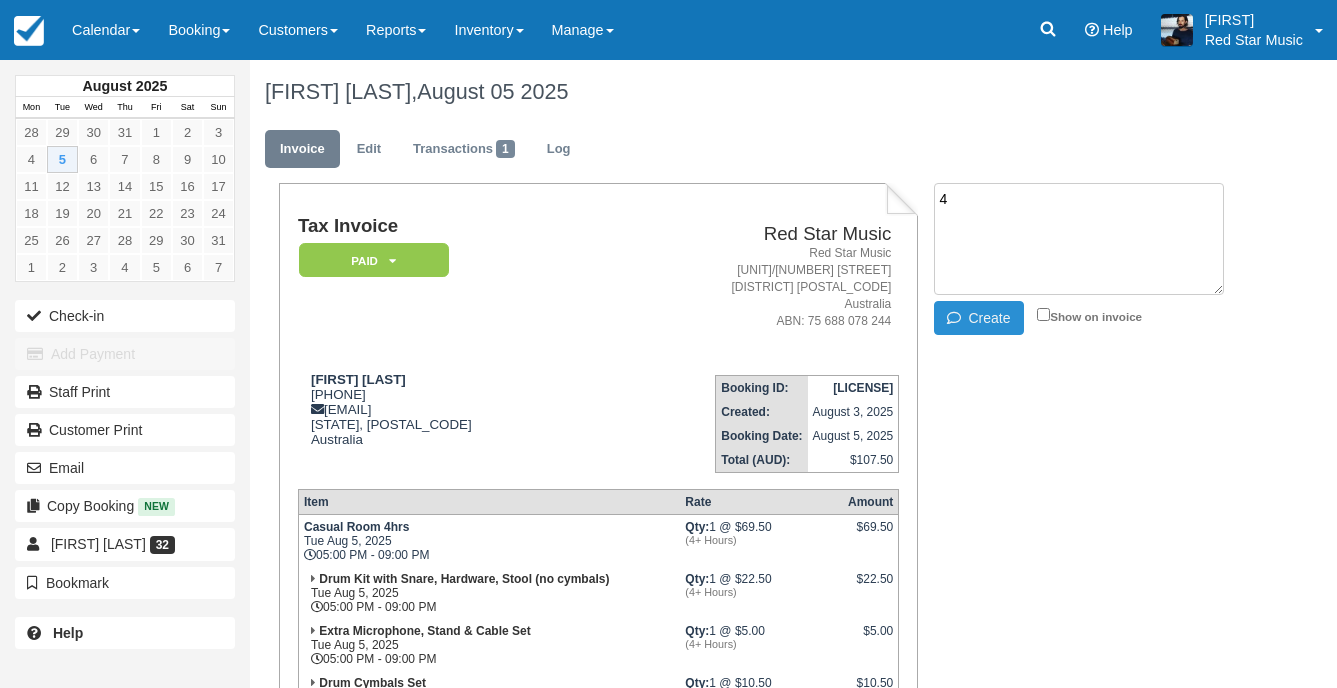 type on "4" 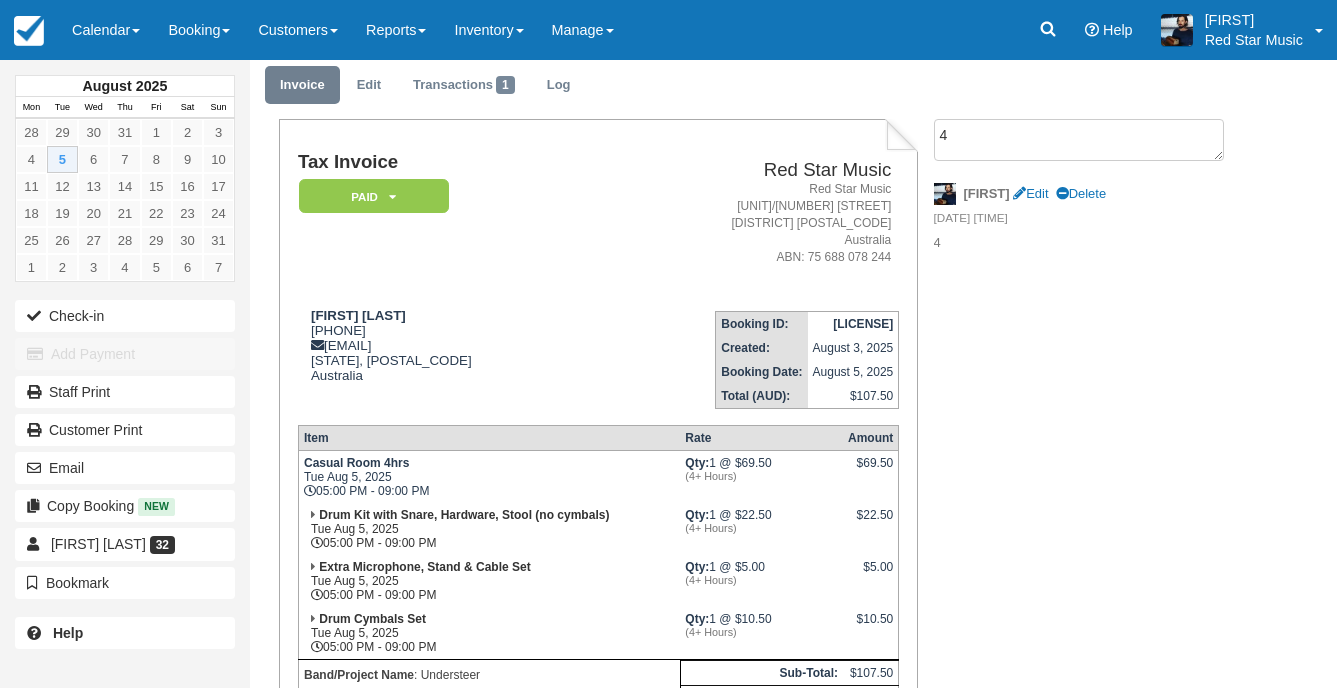 scroll, scrollTop: 100, scrollLeft: 0, axis: vertical 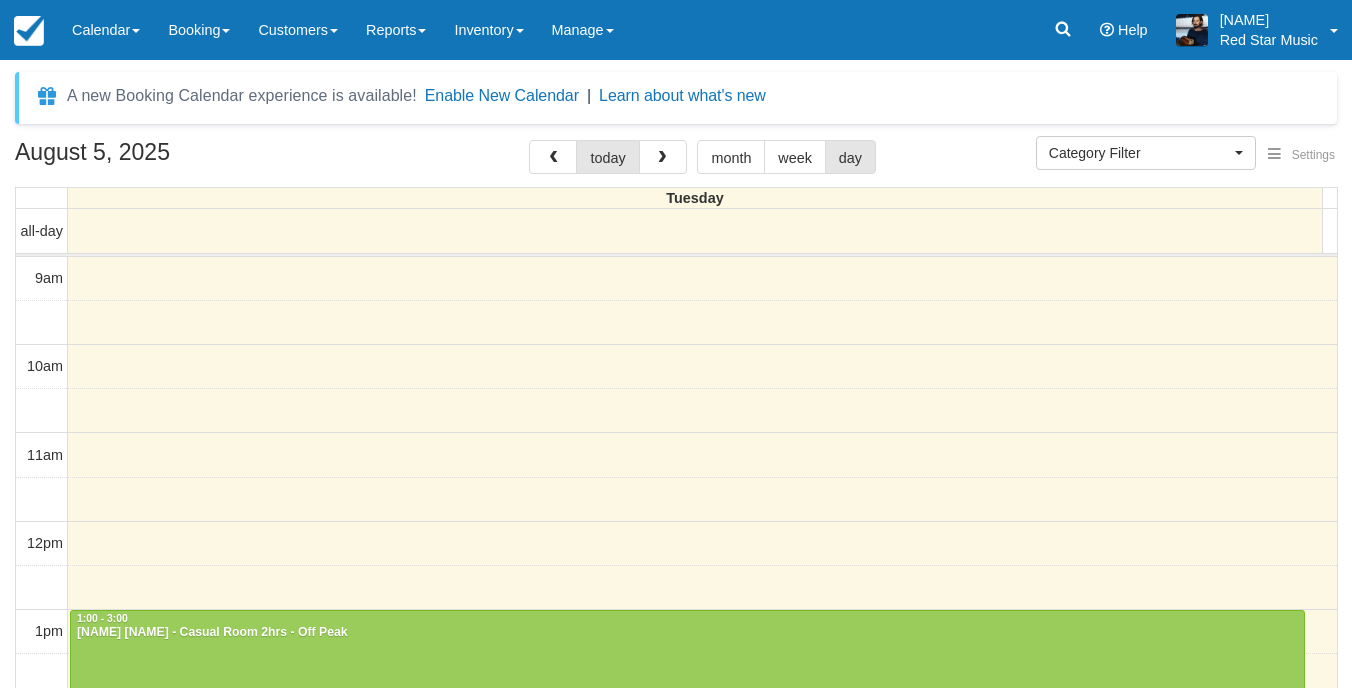 select 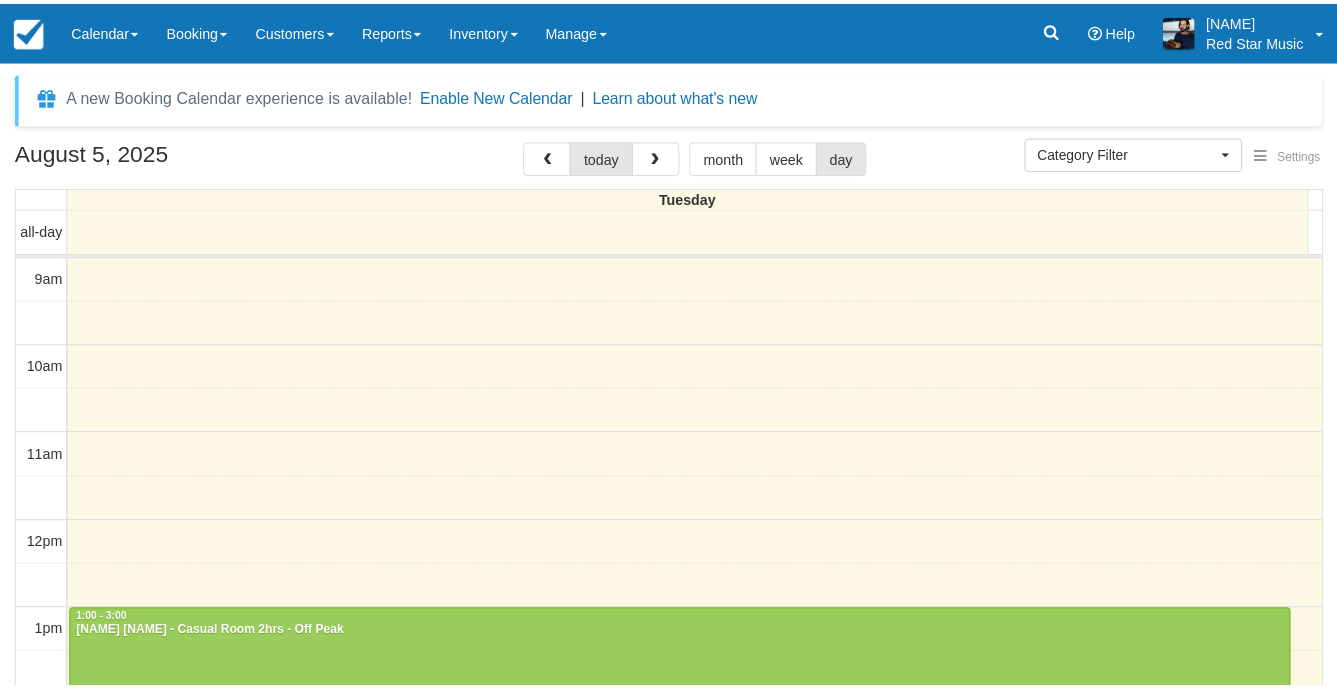 scroll, scrollTop: 0, scrollLeft: 0, axis: both 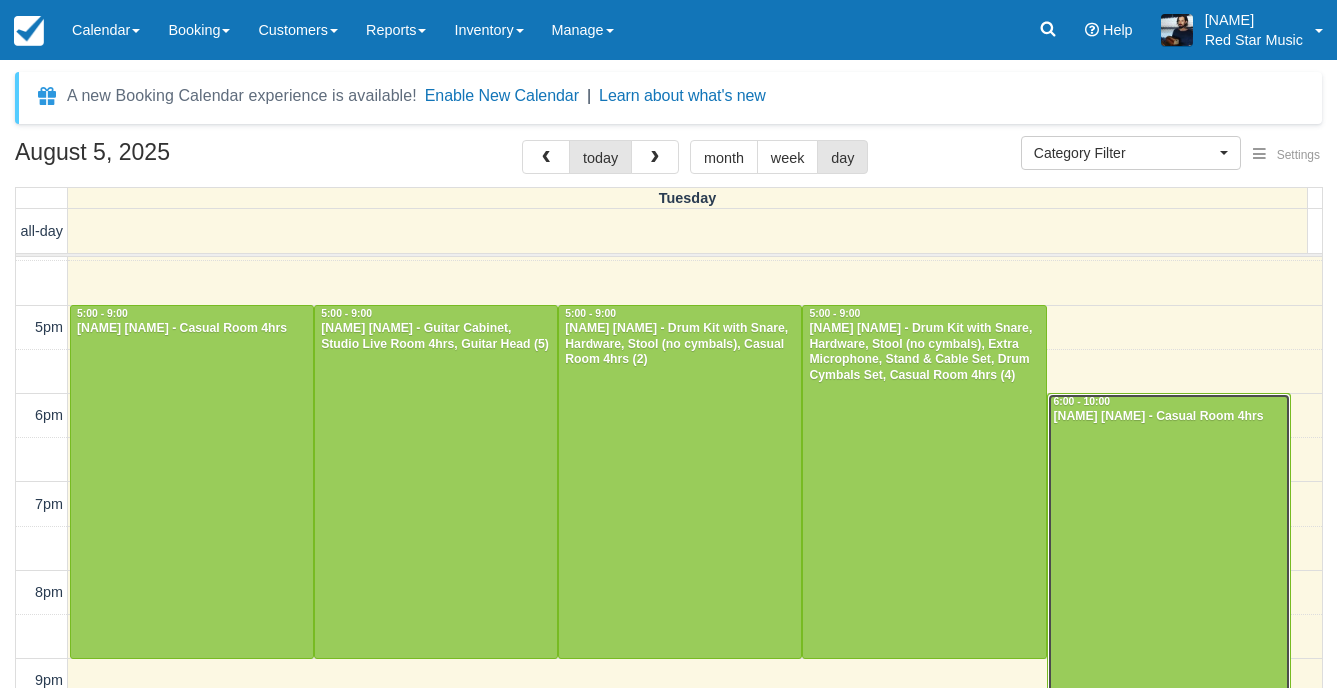 click at bounding box center [1169, 569] 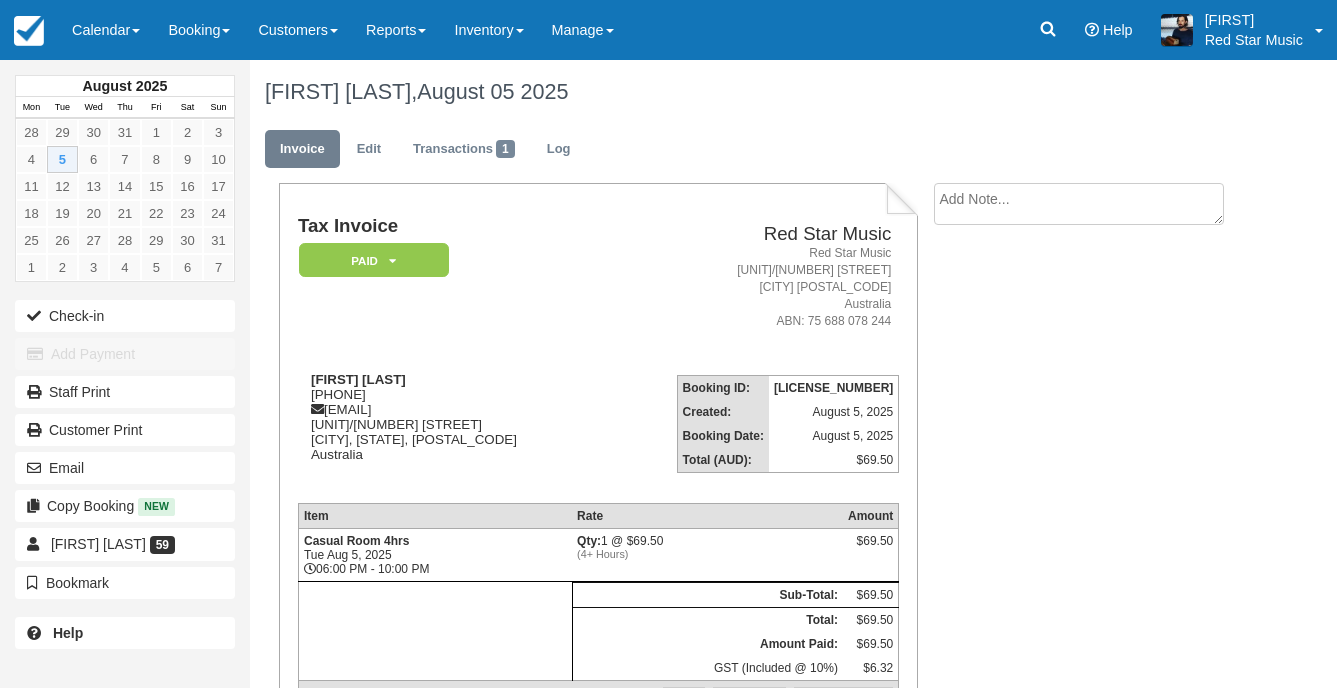 scroll, scrollTop: 0, scrollLeft: 0, axis: both 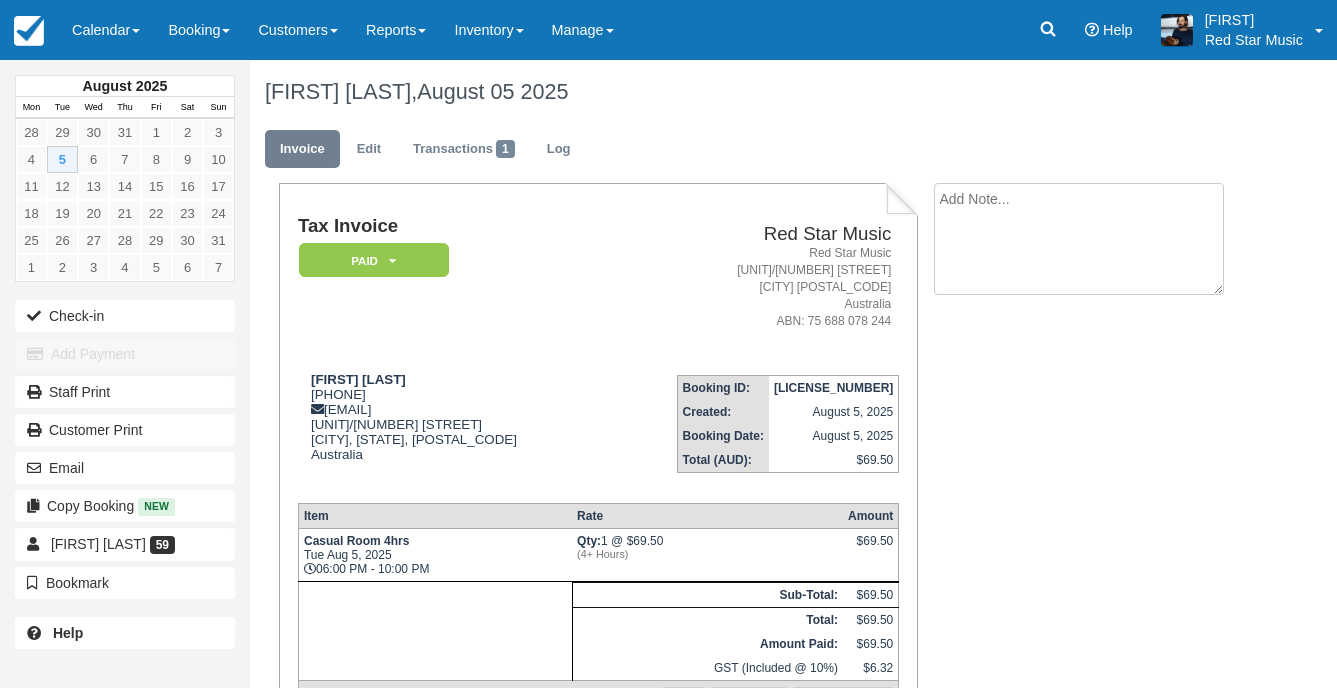 click at bounding box center [1079, 239] 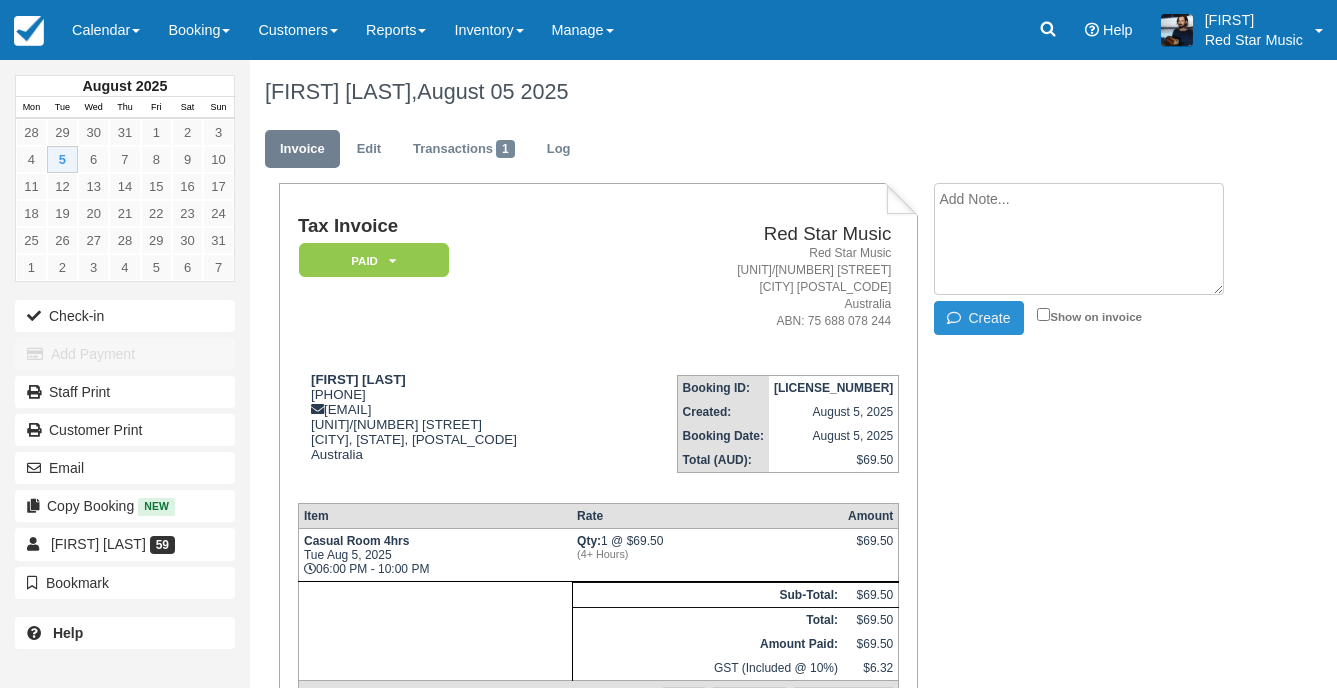 type on "1" 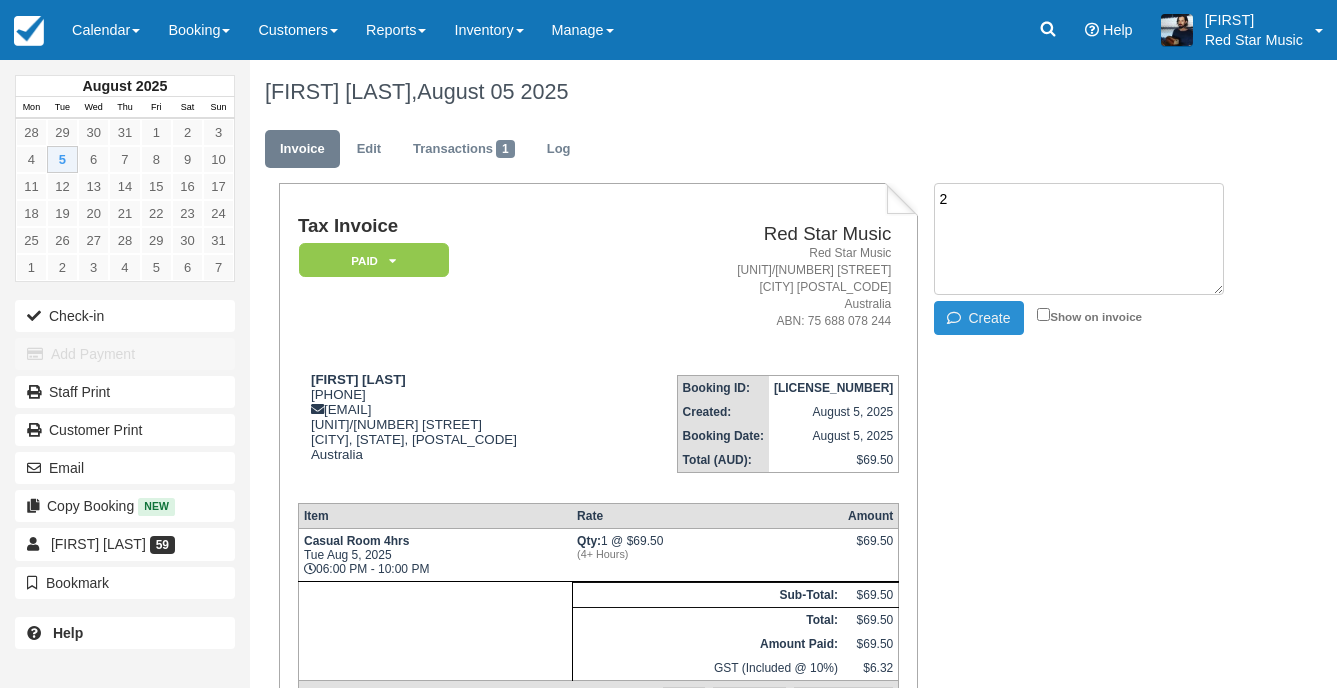 type on "2" 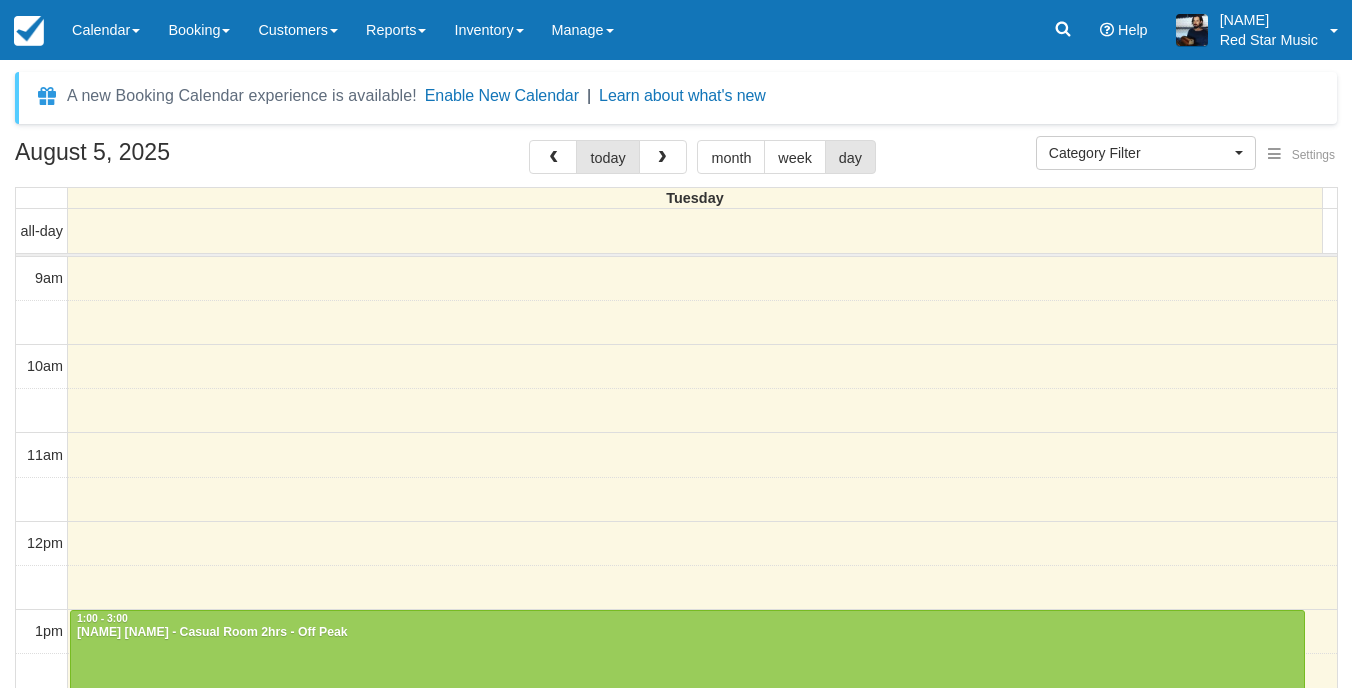 select 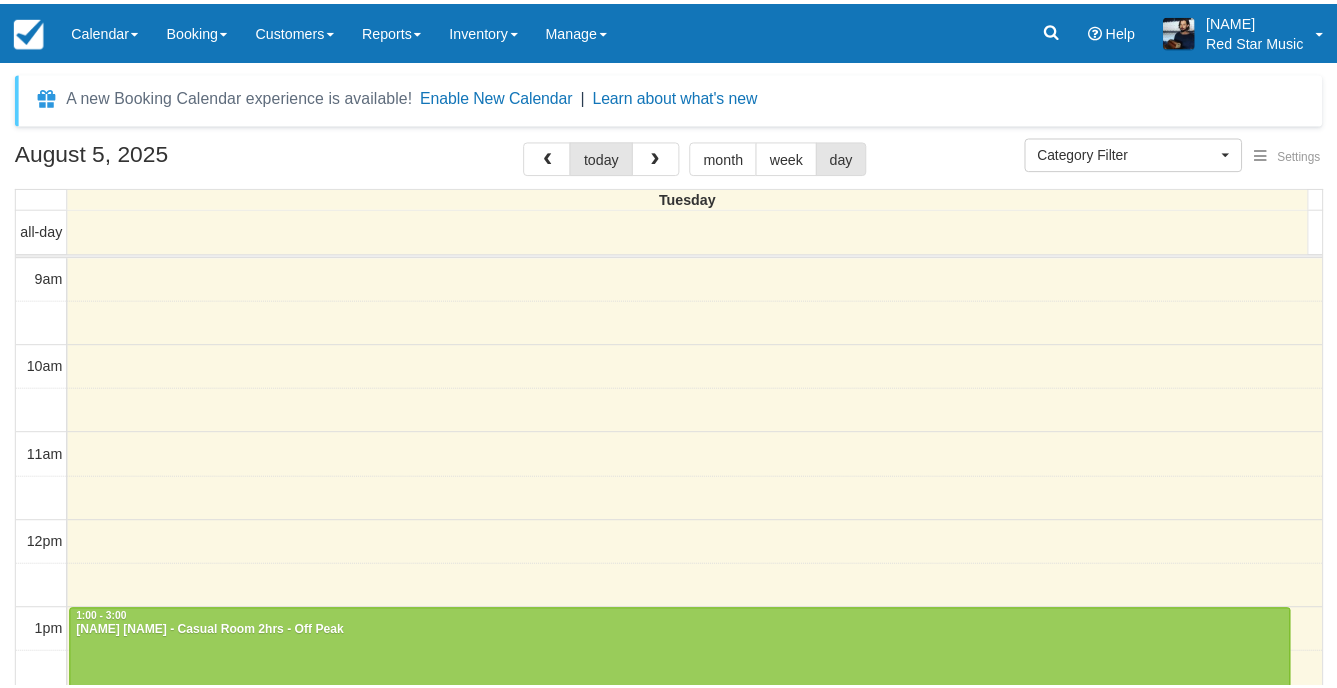 scroll, scrollTop: 0, scrollLeft: 0, axis: both 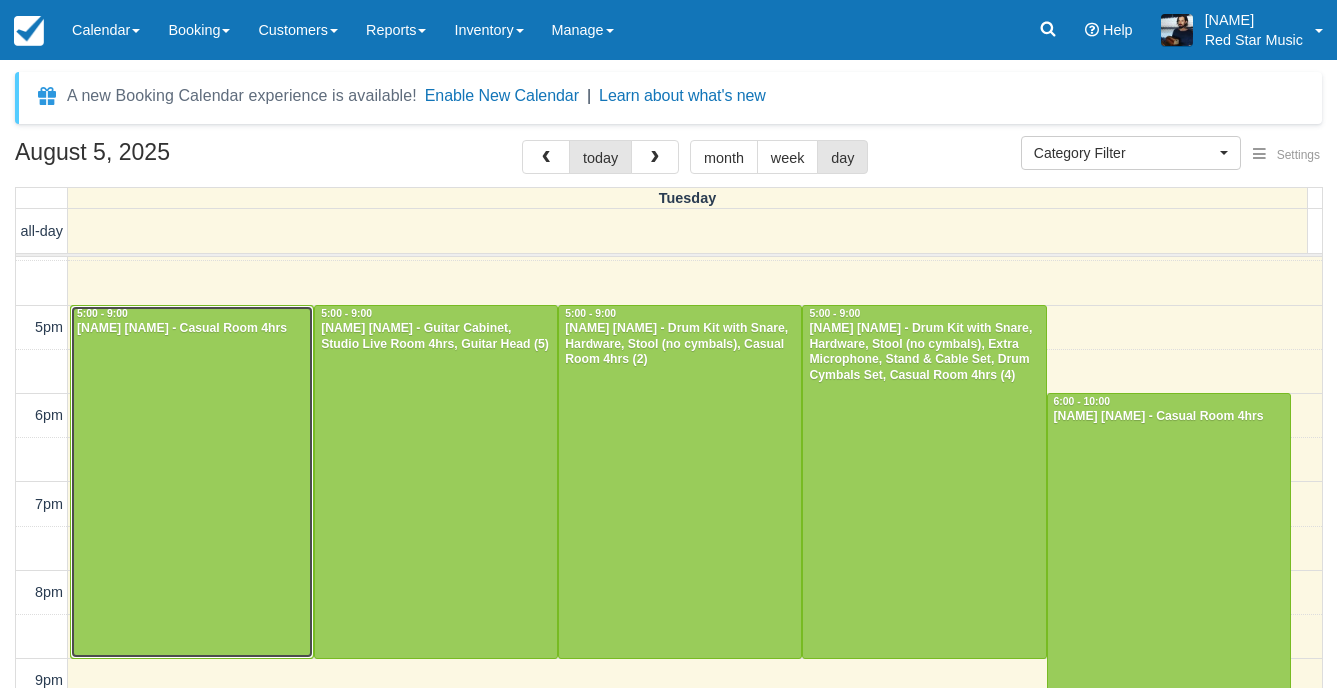 click at bounding box center [192, 482] 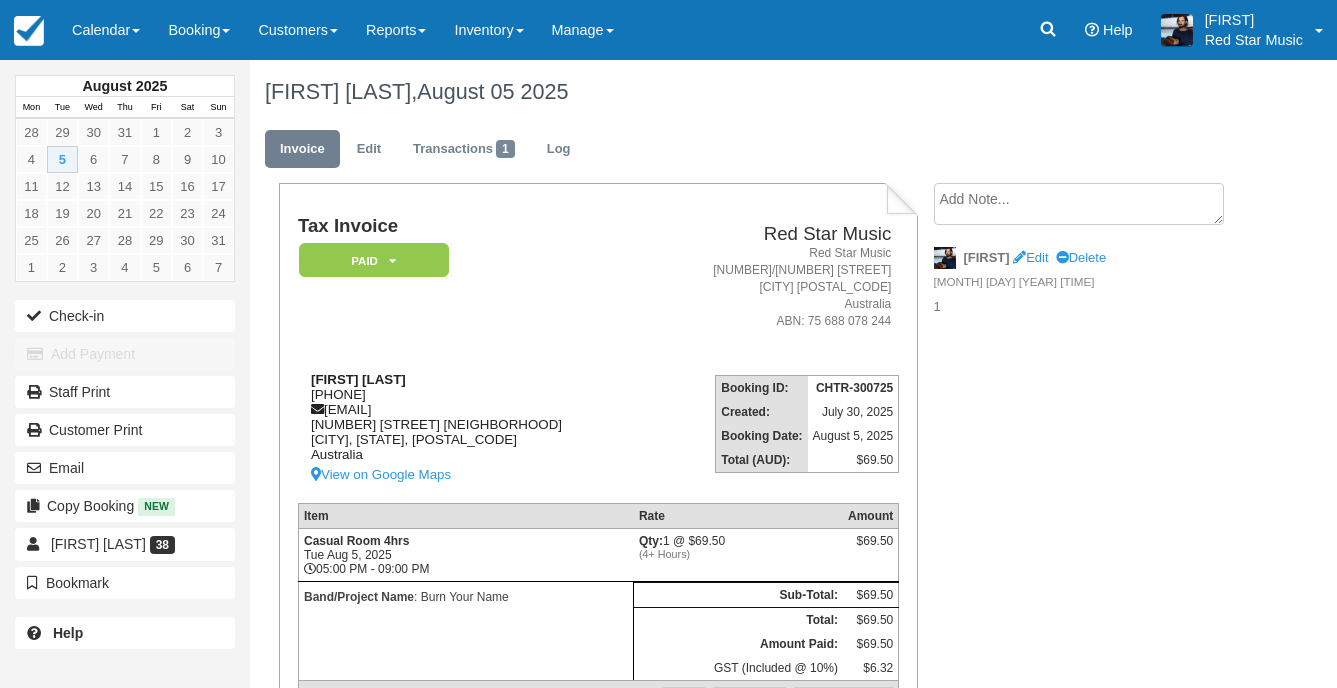 scroll, scrollTop: 0, scrollLeft: 0, axis: both 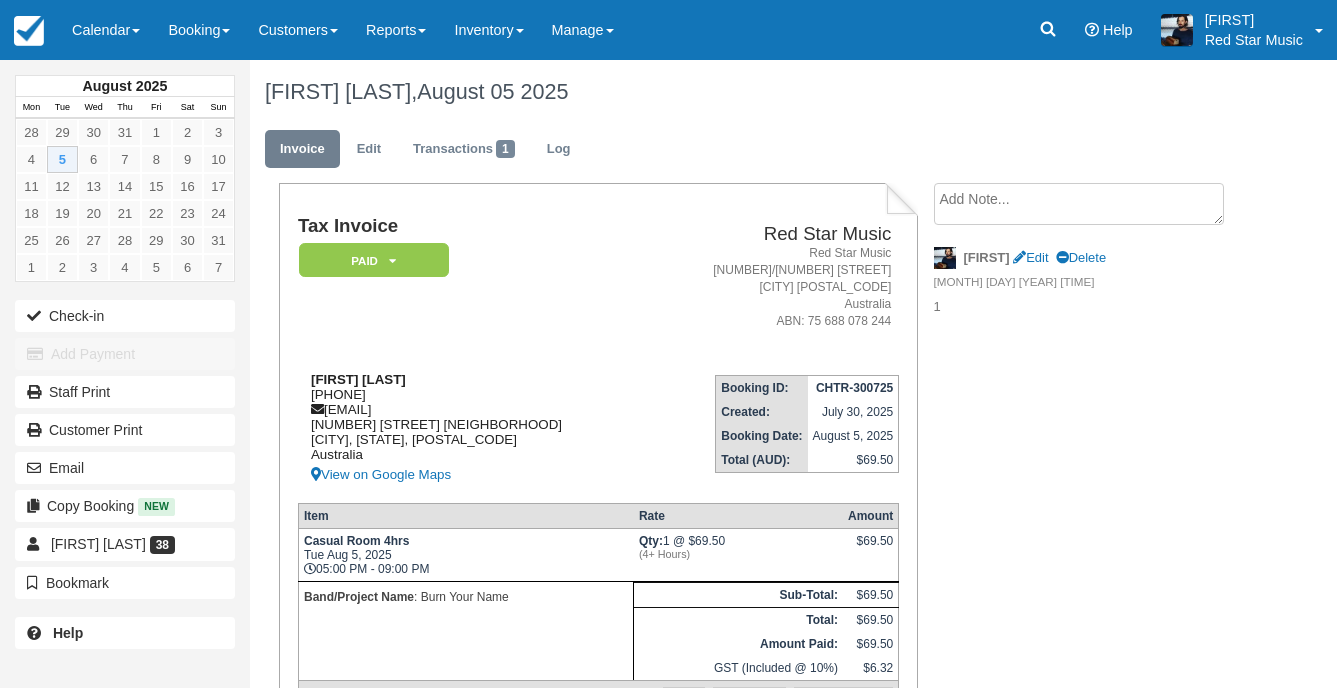 drag, startPoint x: 402, startPoint y: 394, endPoint x: 303, endPoint y: 399, distance: 99.12618 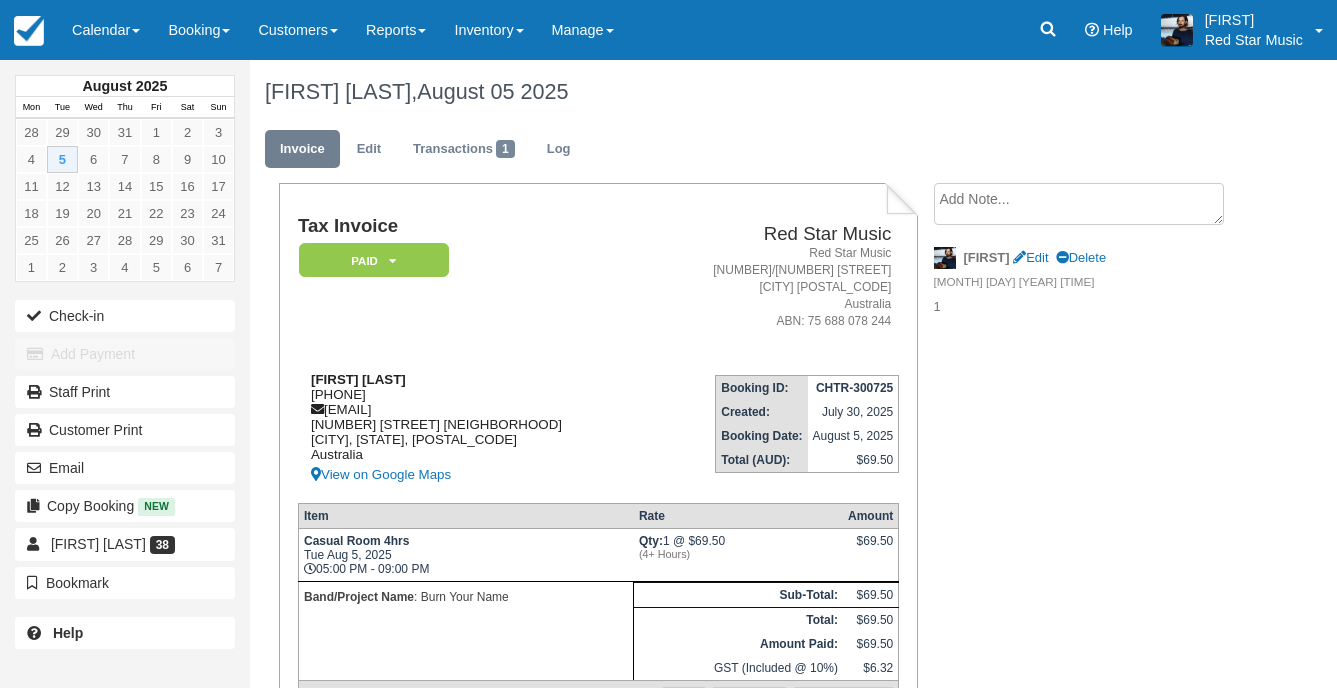drag, startPoint x: 395, startPoint y: 390, endPoint x: 310, endPoint y: 393, distance: 85.052925 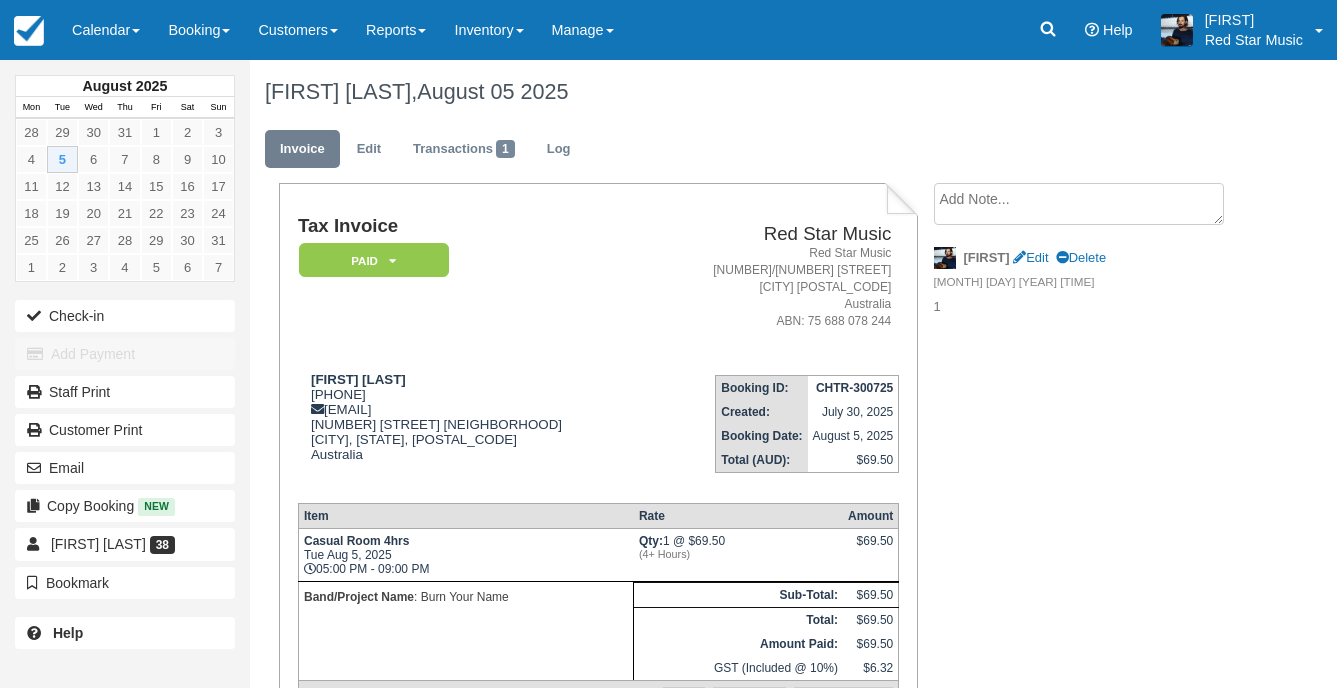 copy on "0434 436 815" 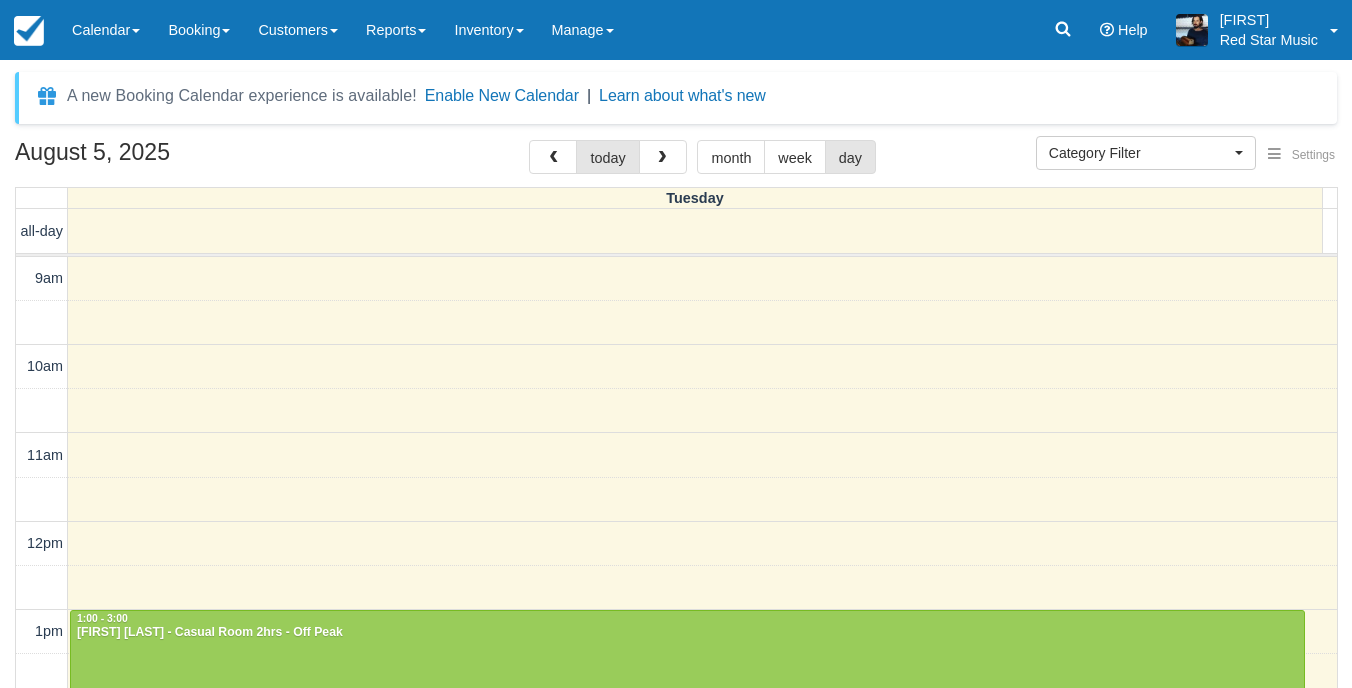 select 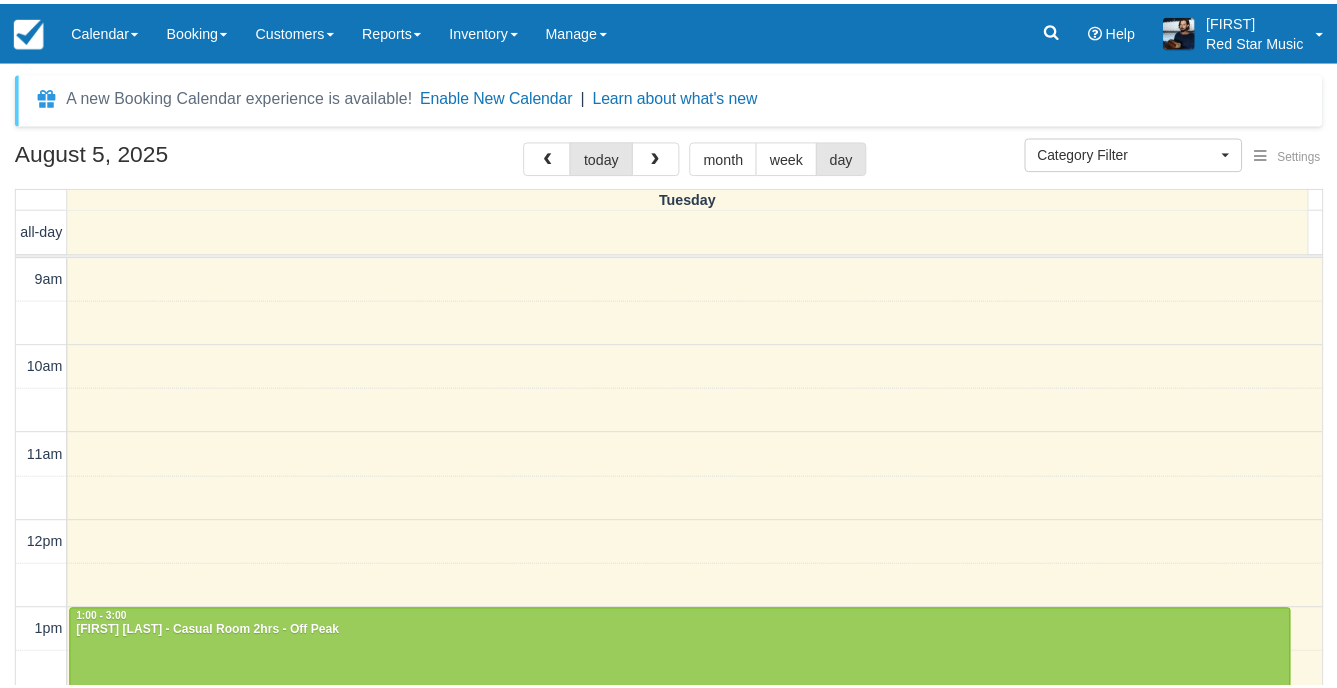 scroll, scrollTop: 0, scrollLeft: 0, axis: both 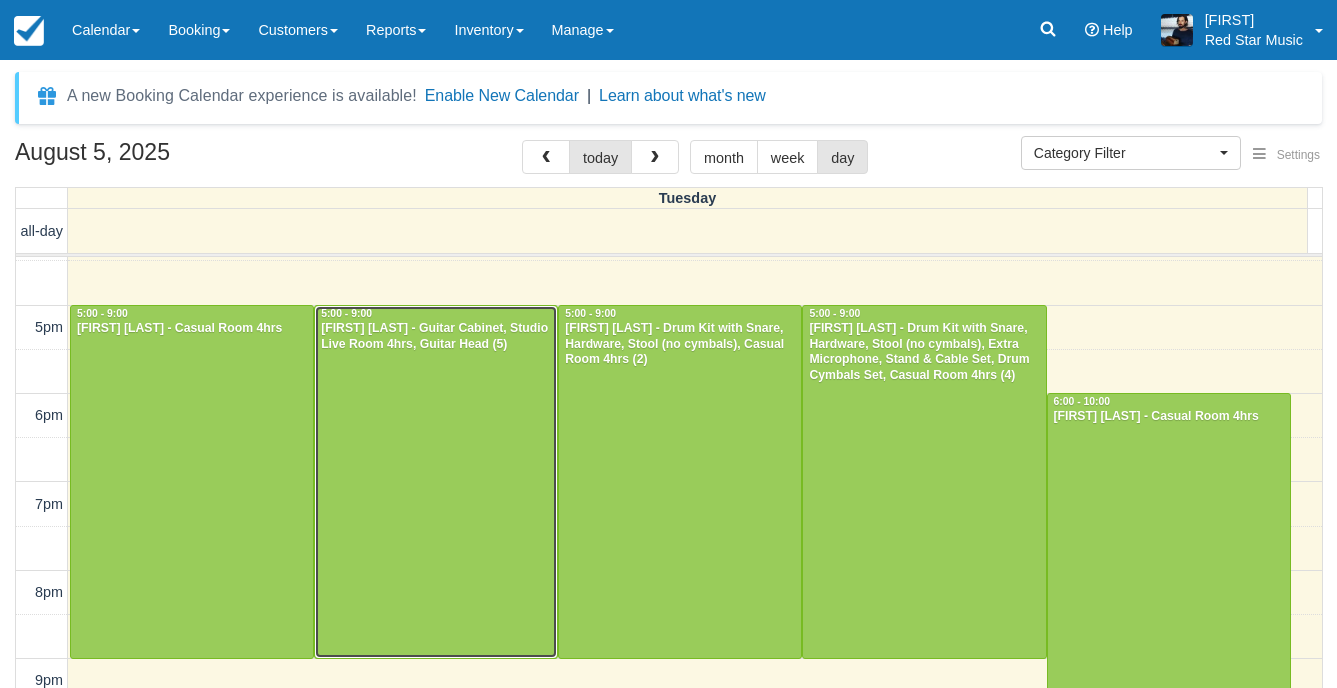 click at bounding box center [436, 482] 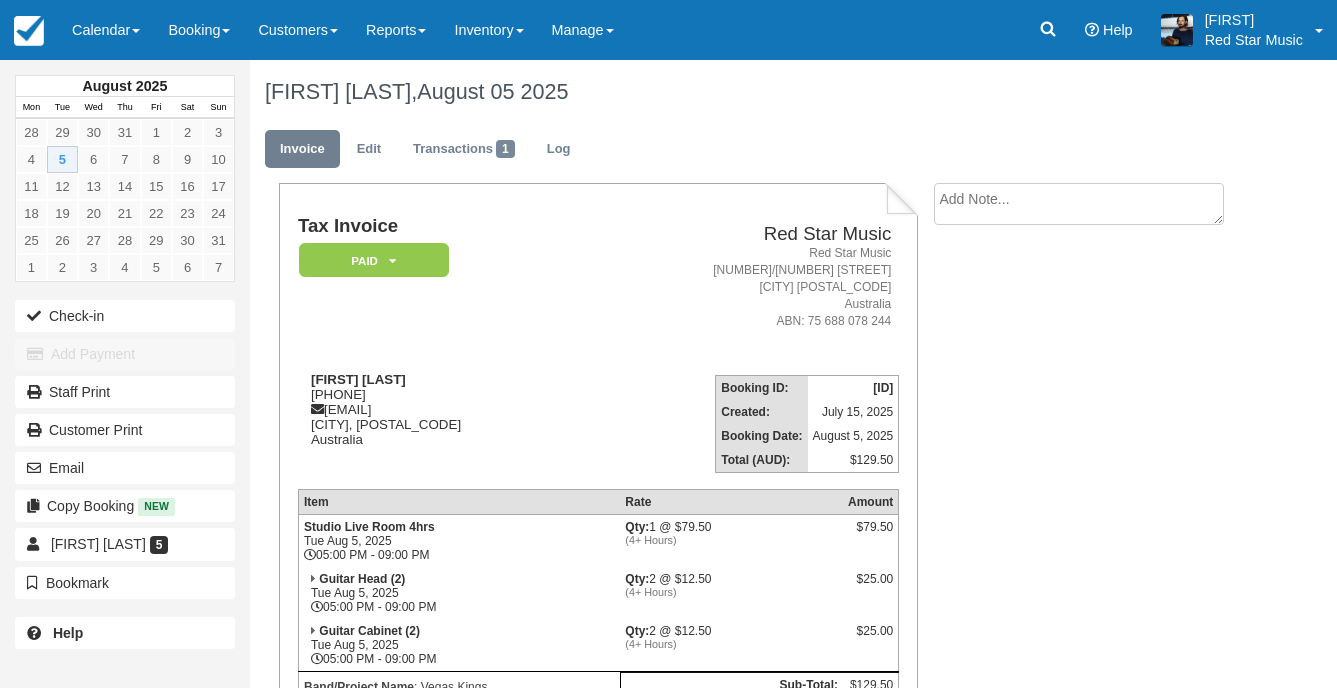 scroll, scrollTop: 0, scrollLeft: 0, axis: both 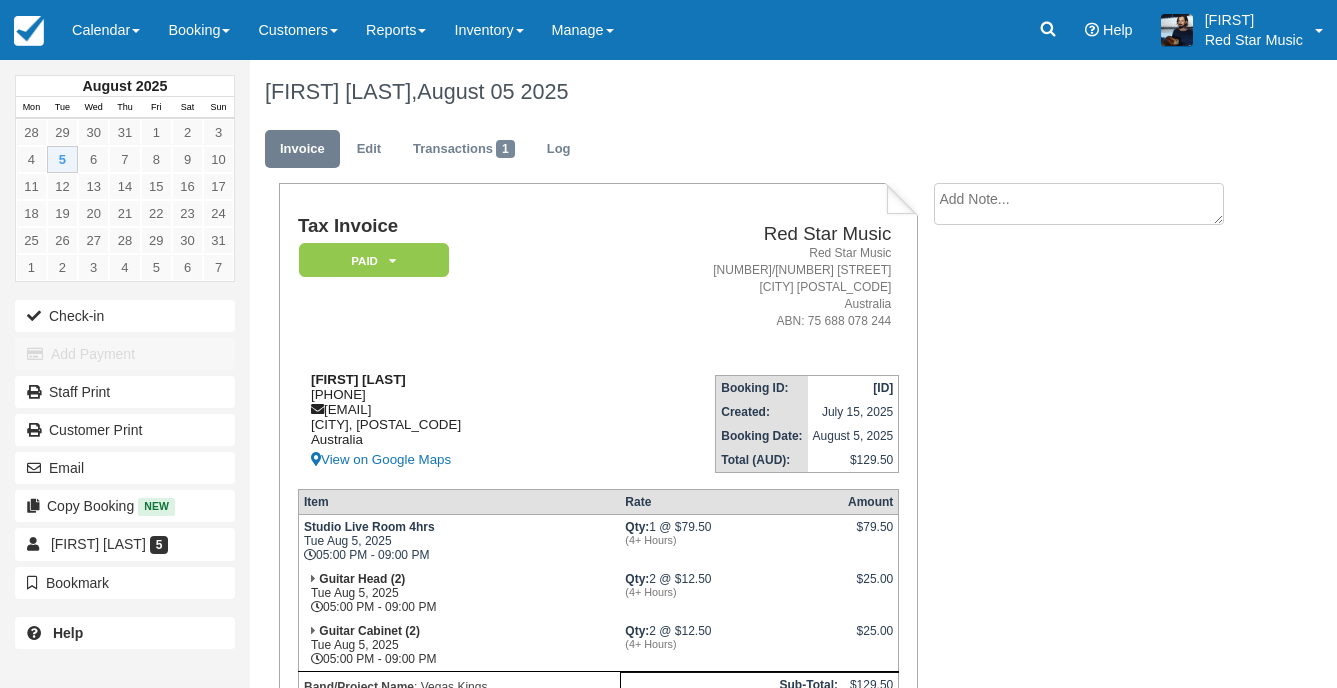 drag, startPoint x: 387, startPoint y: 394, endPoint x: 308, endPoint y: 394, distance: 79 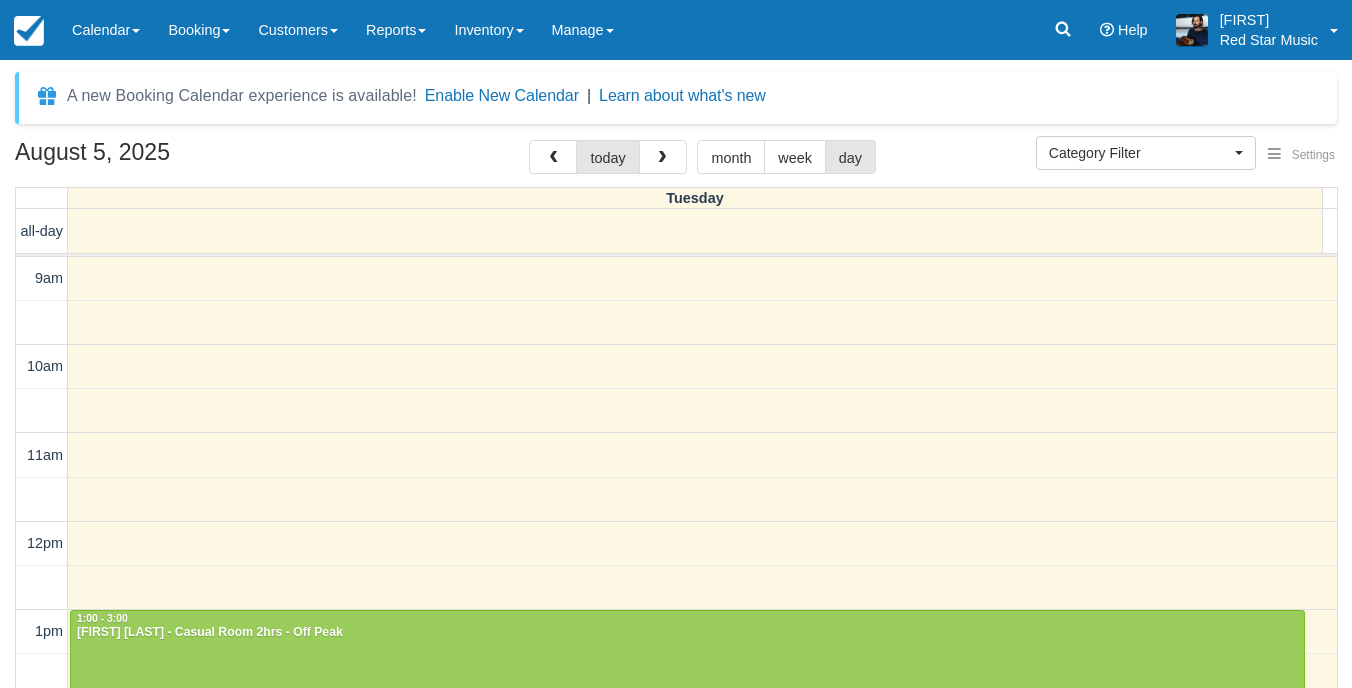 select 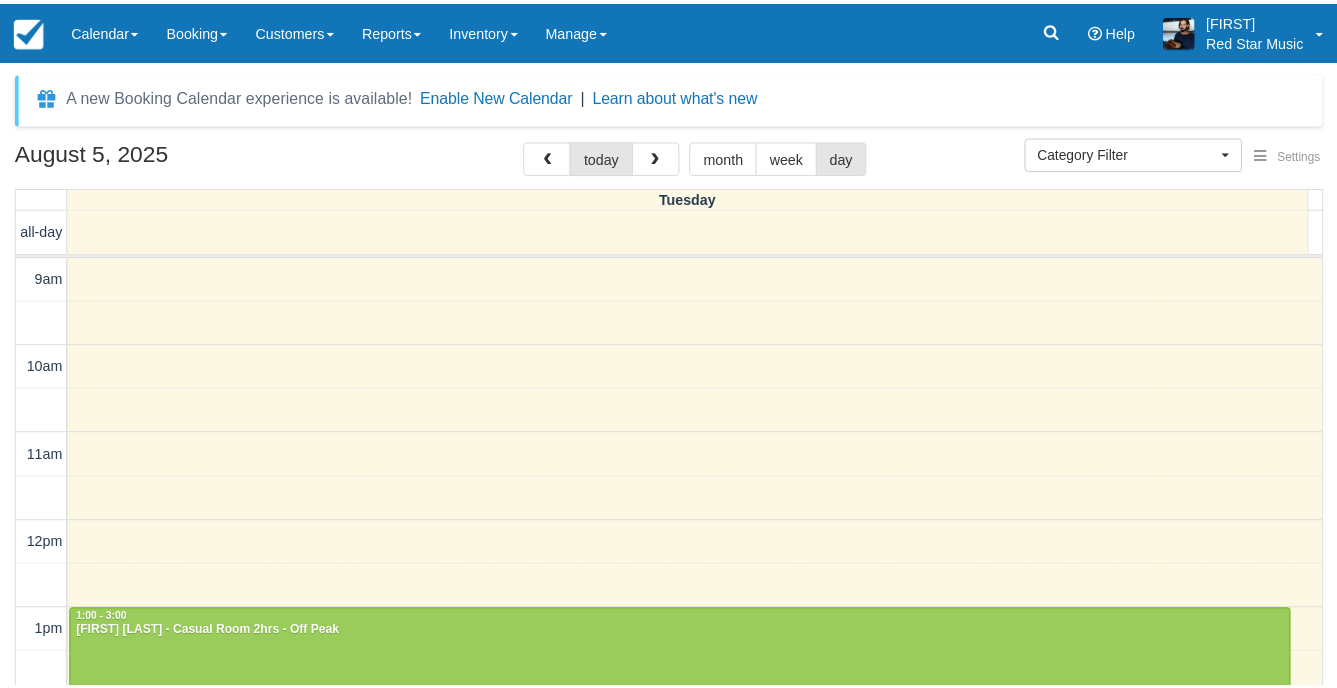 scroll, scrollTop: 0, scrollLeft: 0, axis: both 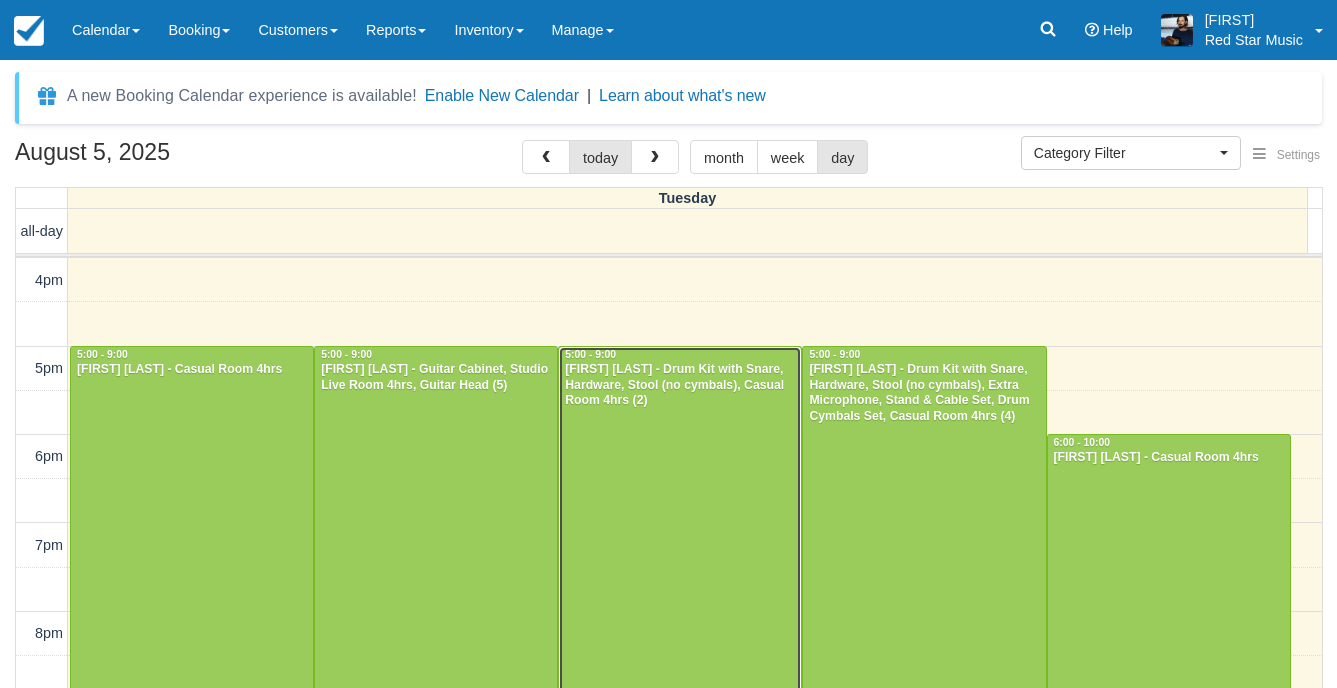 click at bounding box center [680, 523] 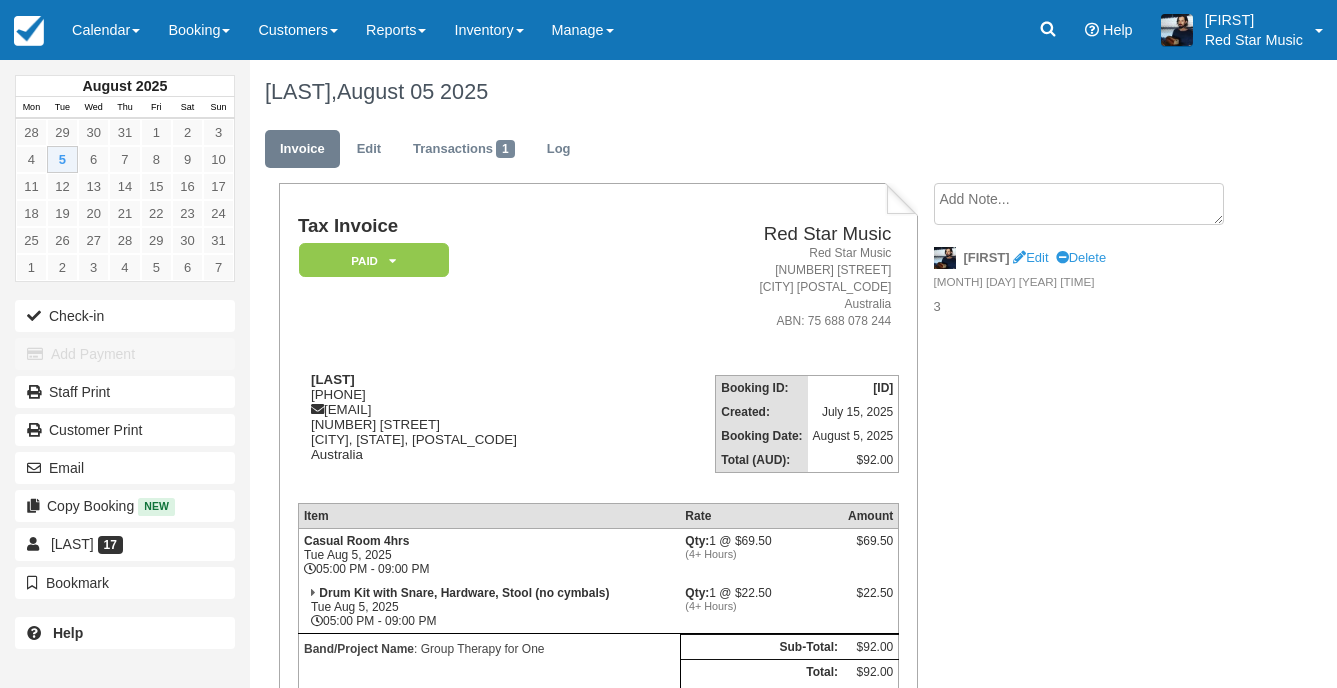 scroll, scrollTop: 0, scrollLeft: 0, axis: both 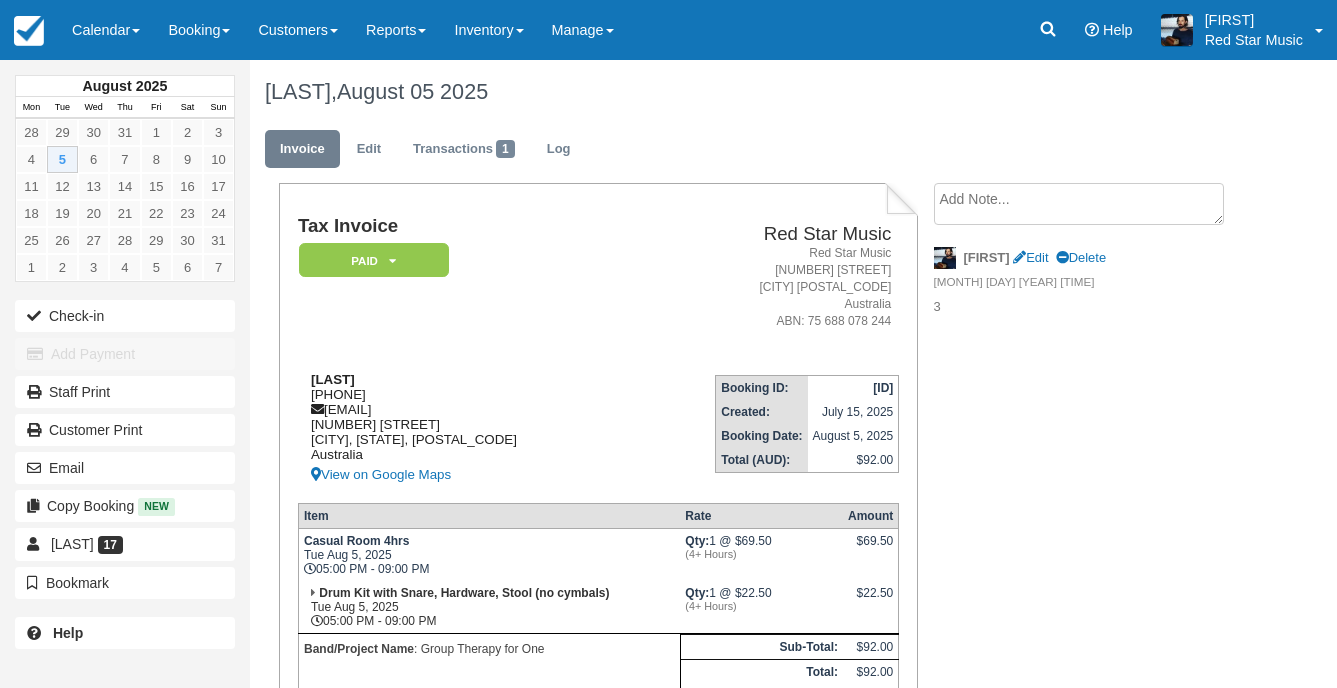 drag, startPoint x: 392, startPoint y: 394, endPoint x: 311, endPoint y: 394, distance: 81 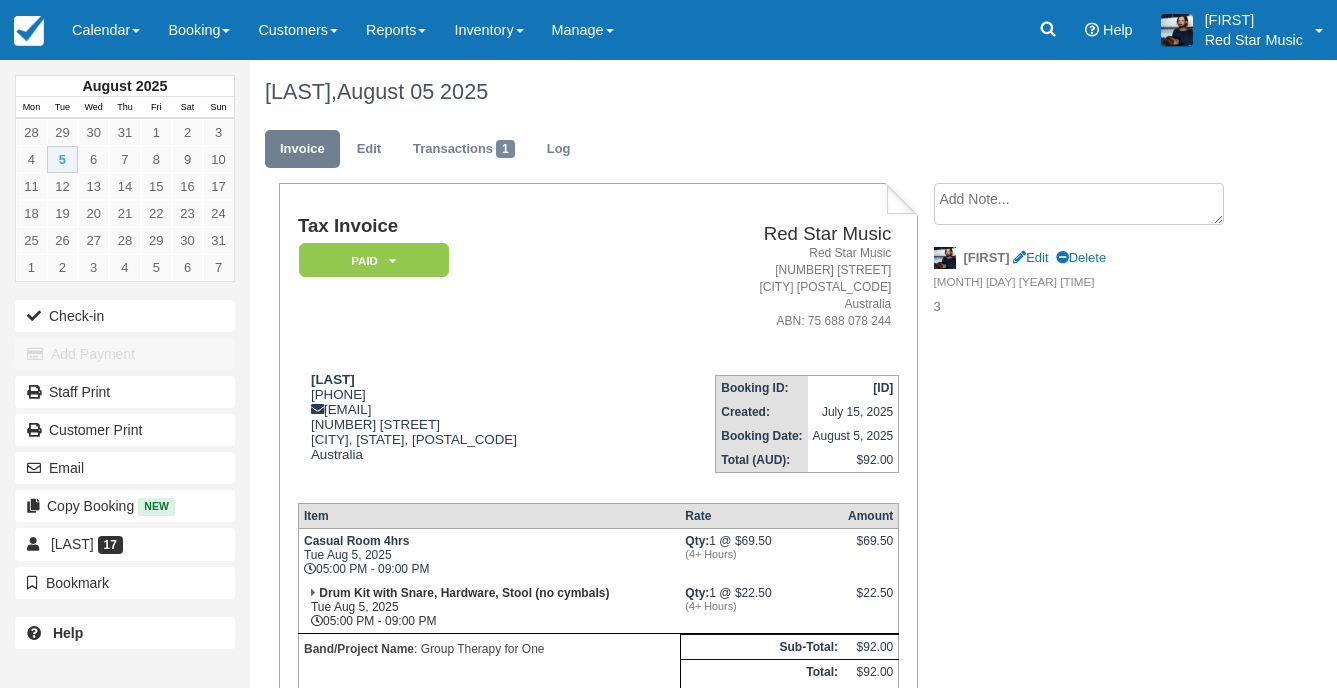 copy on "[PHONE]" 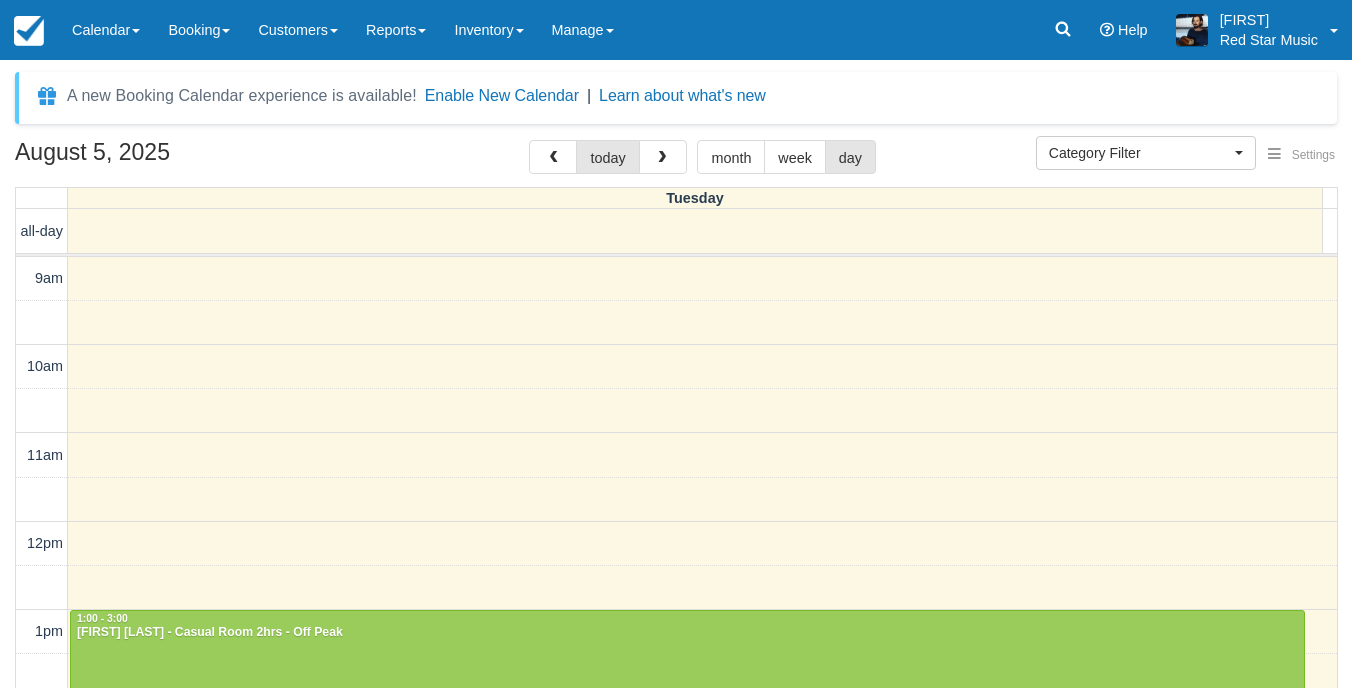 select 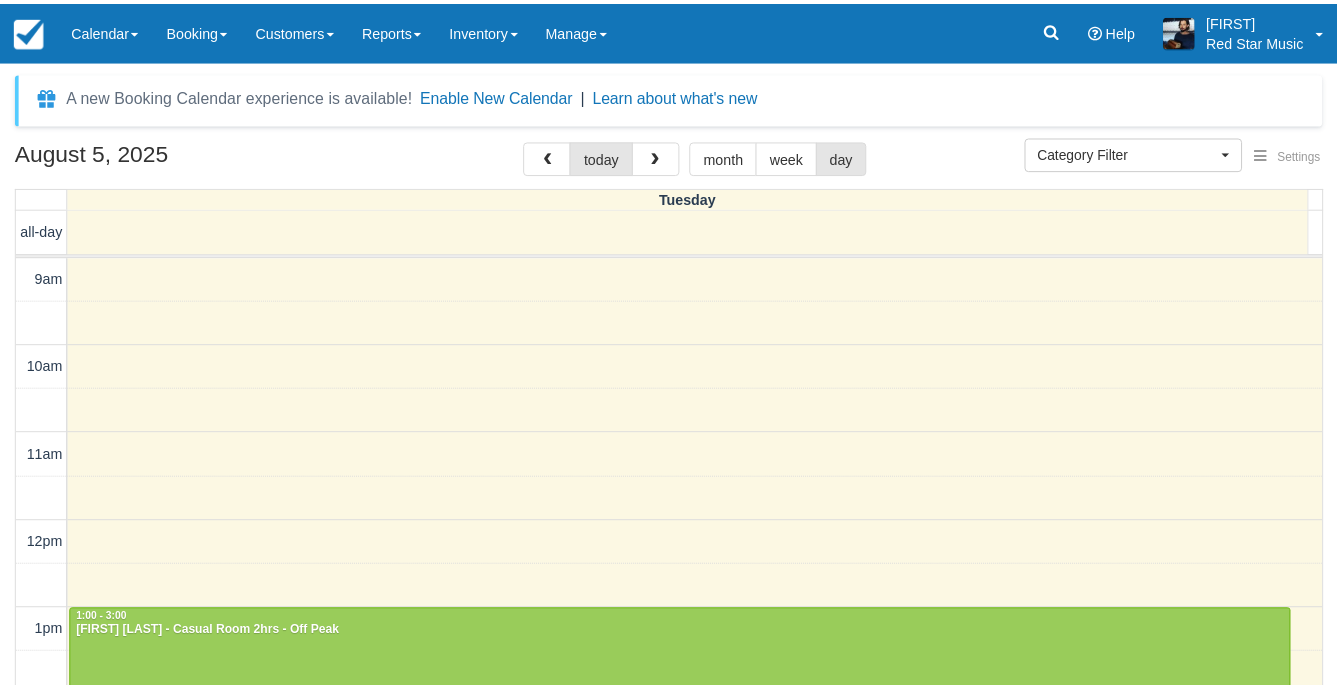 scroll, scrollTop: 0, scrollLeft: 0, axis: both 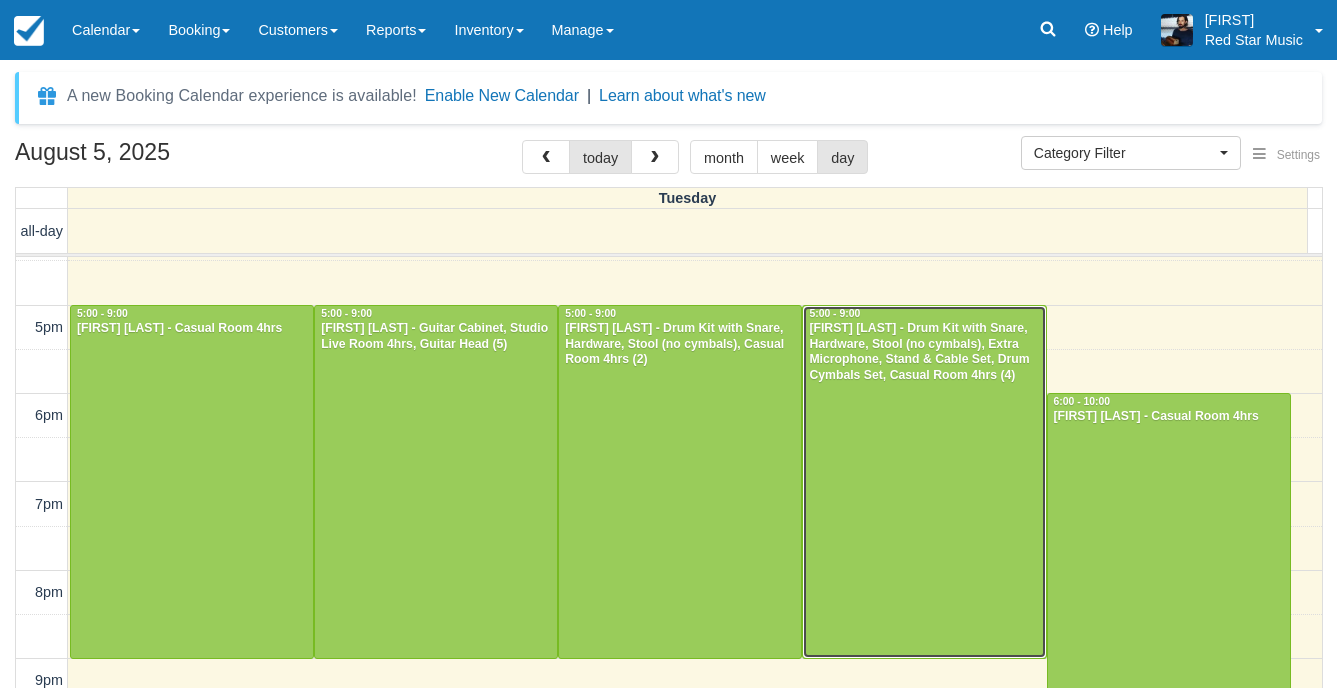 click at bounding box center [924, 482] 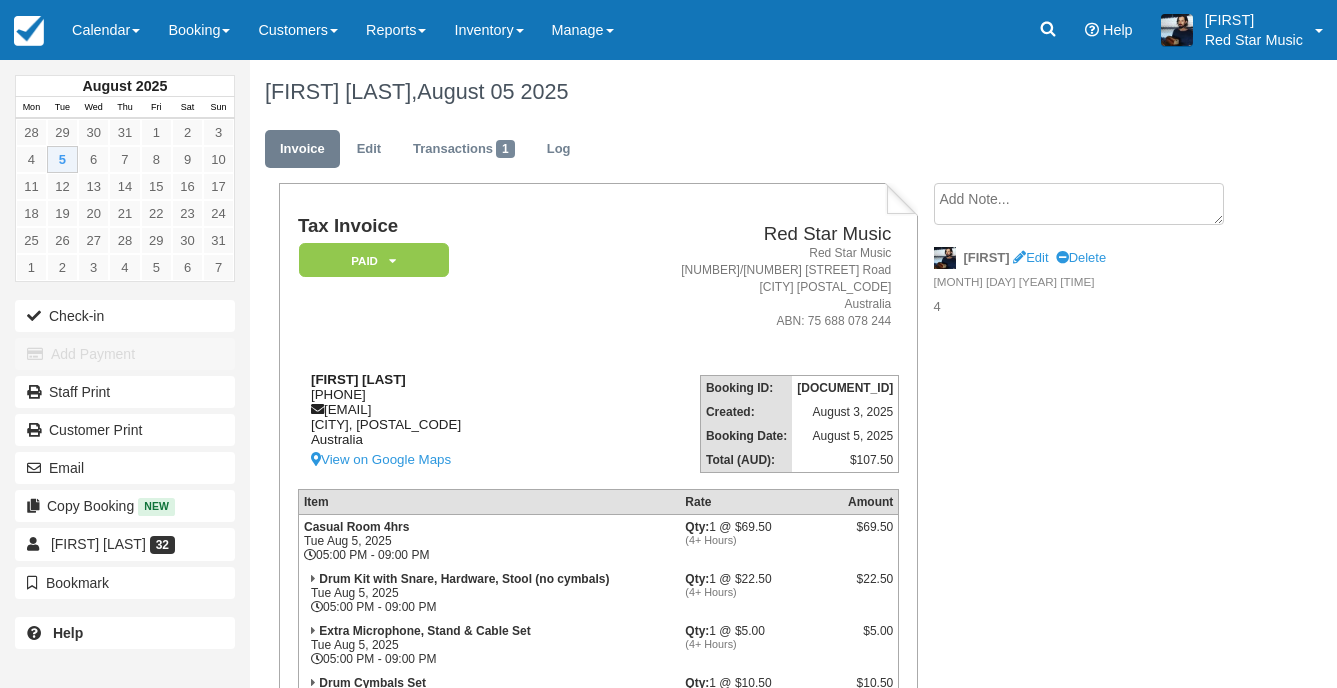 scroll, scrollTop: 0, scrollLeft: 0, axis: both 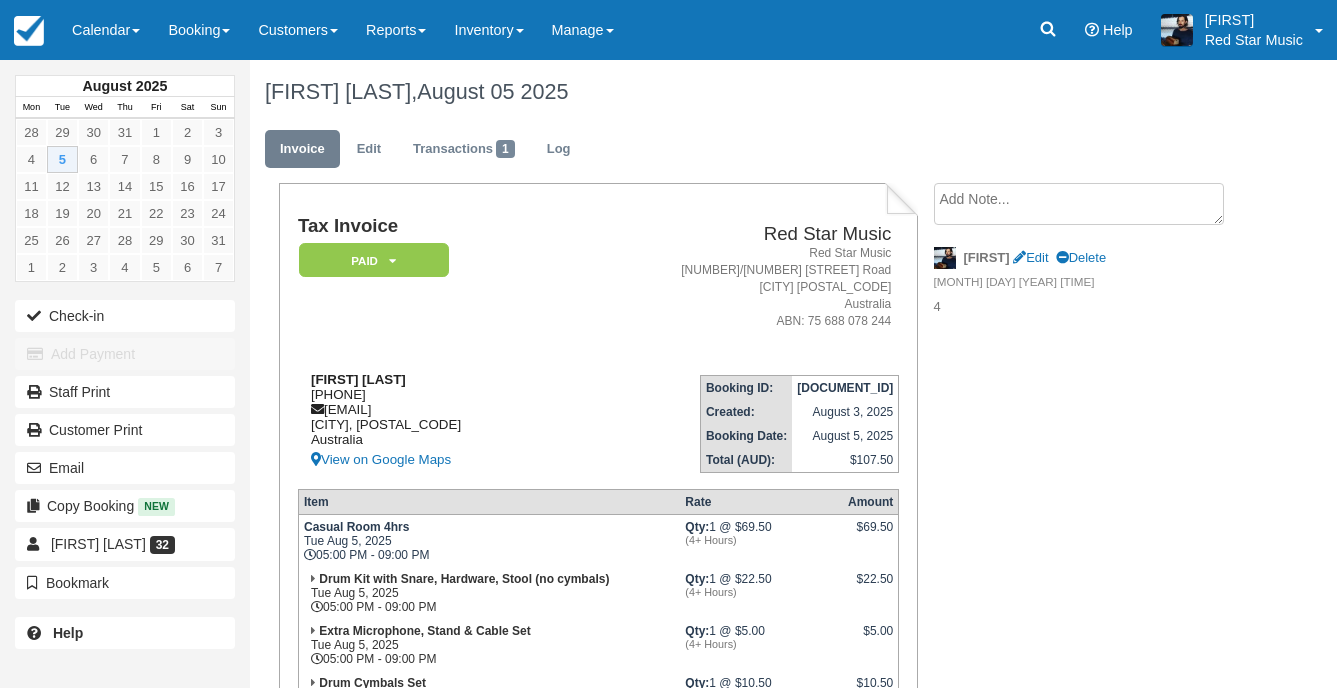 click on "[FIRST] [LAST] [PHONE]  [EMAIL] [CITY], [POSTAL_CODE] [COUNTRY]
View on Google Maps" at bounding box center (424, 422) 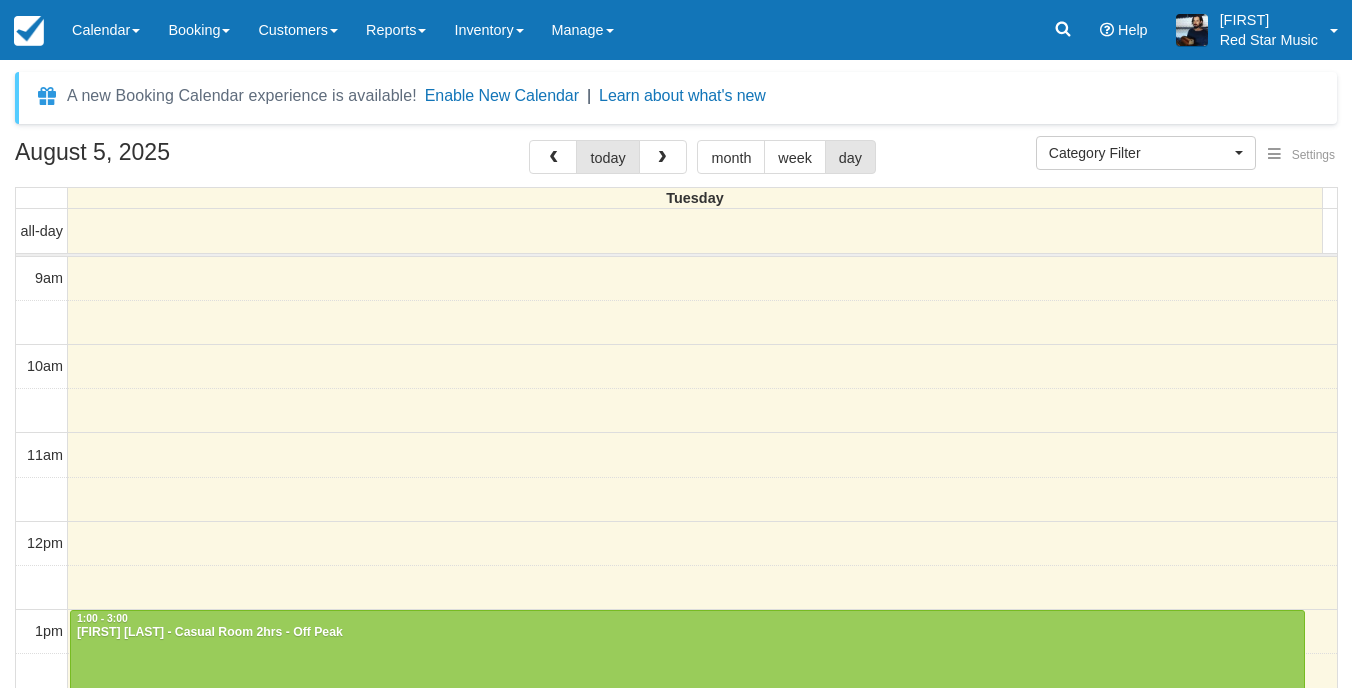 select 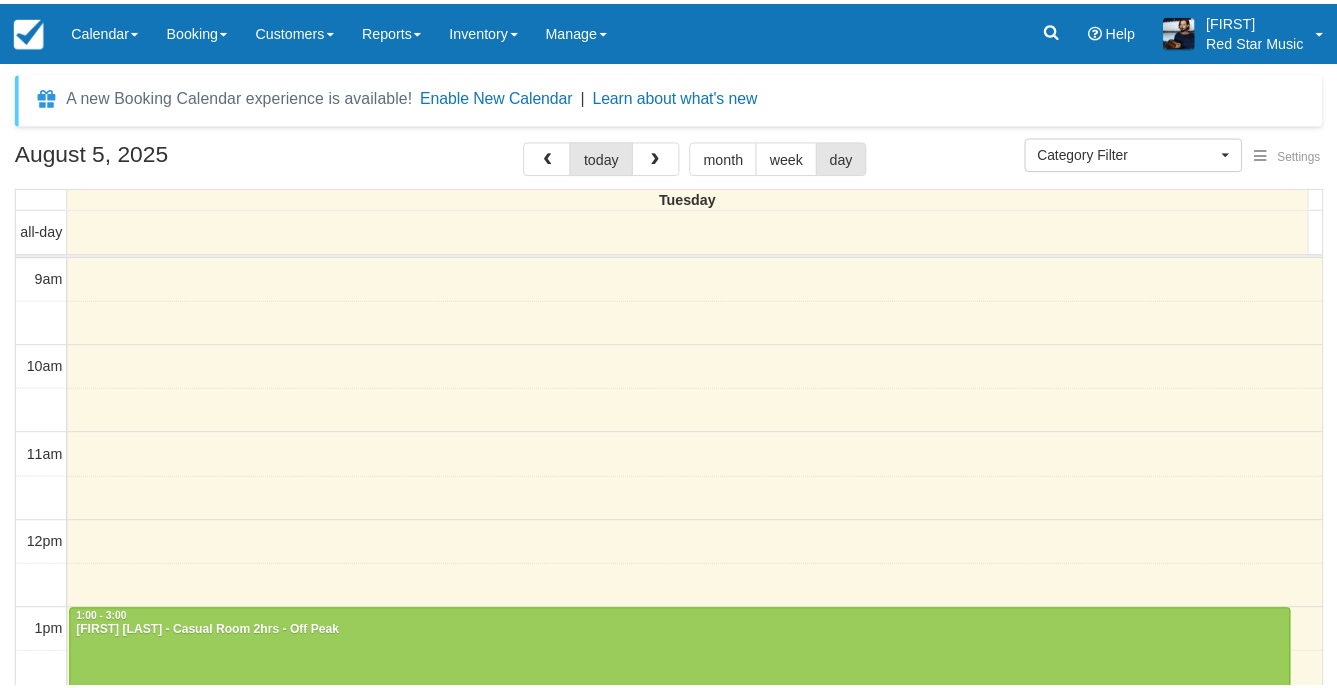 scroll, scrollTop: 0, scrollLeft: 0, axis: both 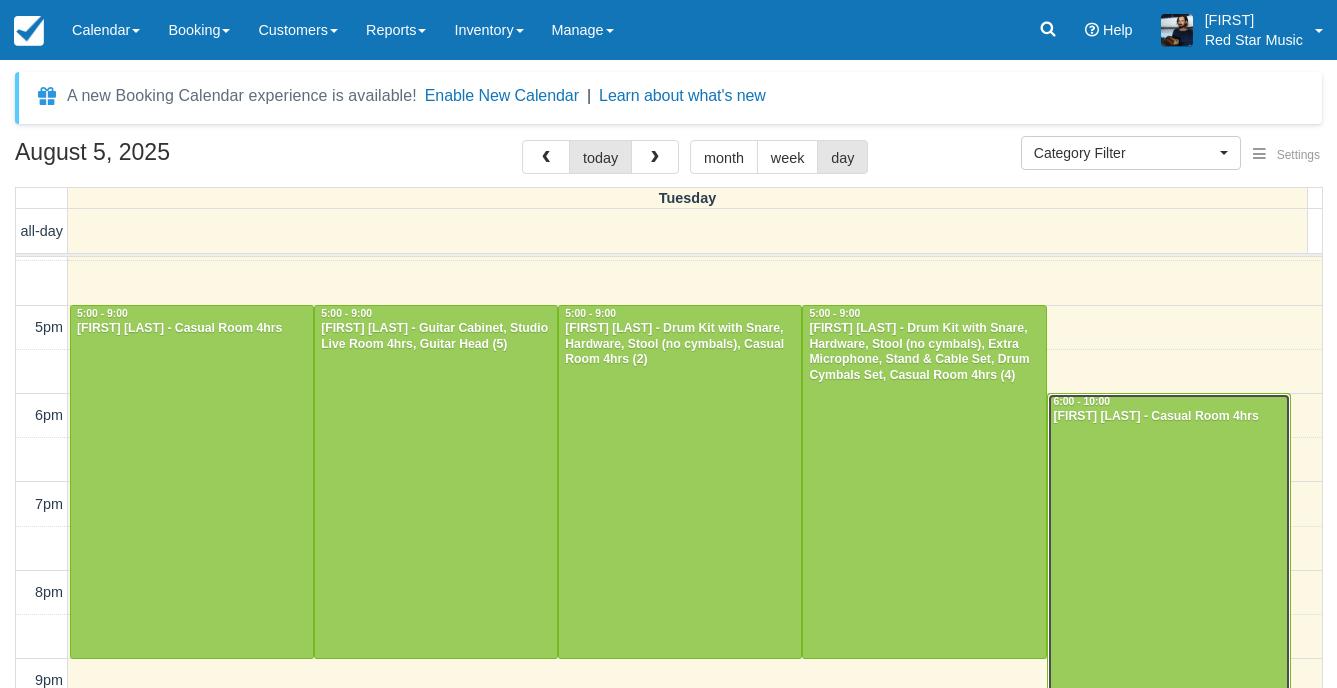 click at bounding box center [1169, 569] 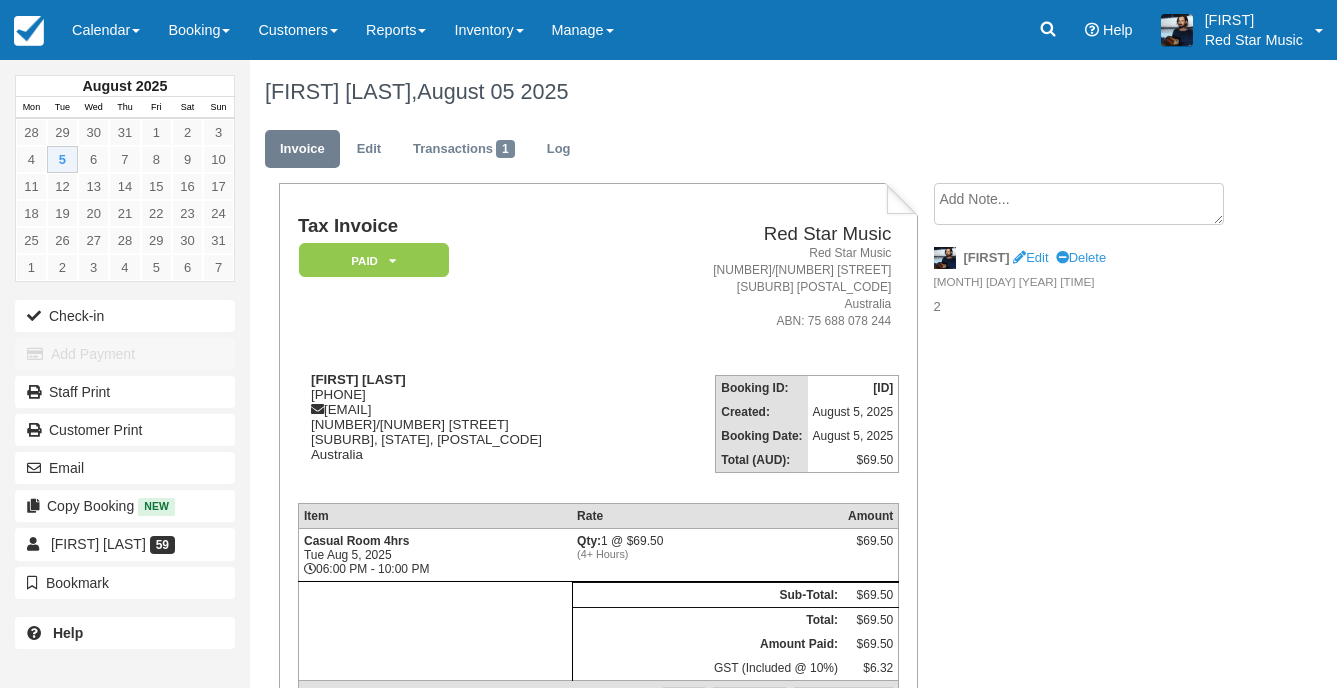 scroll, scrollTop: 0, scrollLeft: 0, axis: both 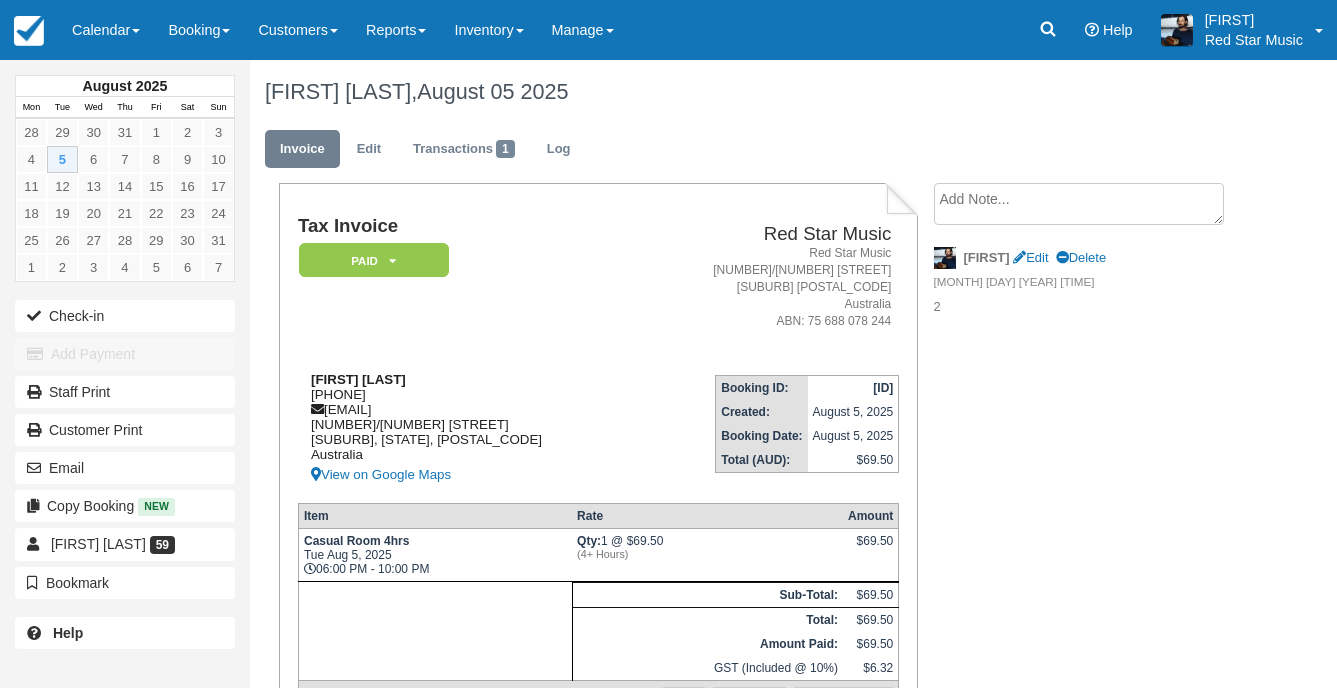 drag, startPoint x: 399, startPoint y: 395, endPoint x: 306, endPoint y: 389, distance: 93.193344 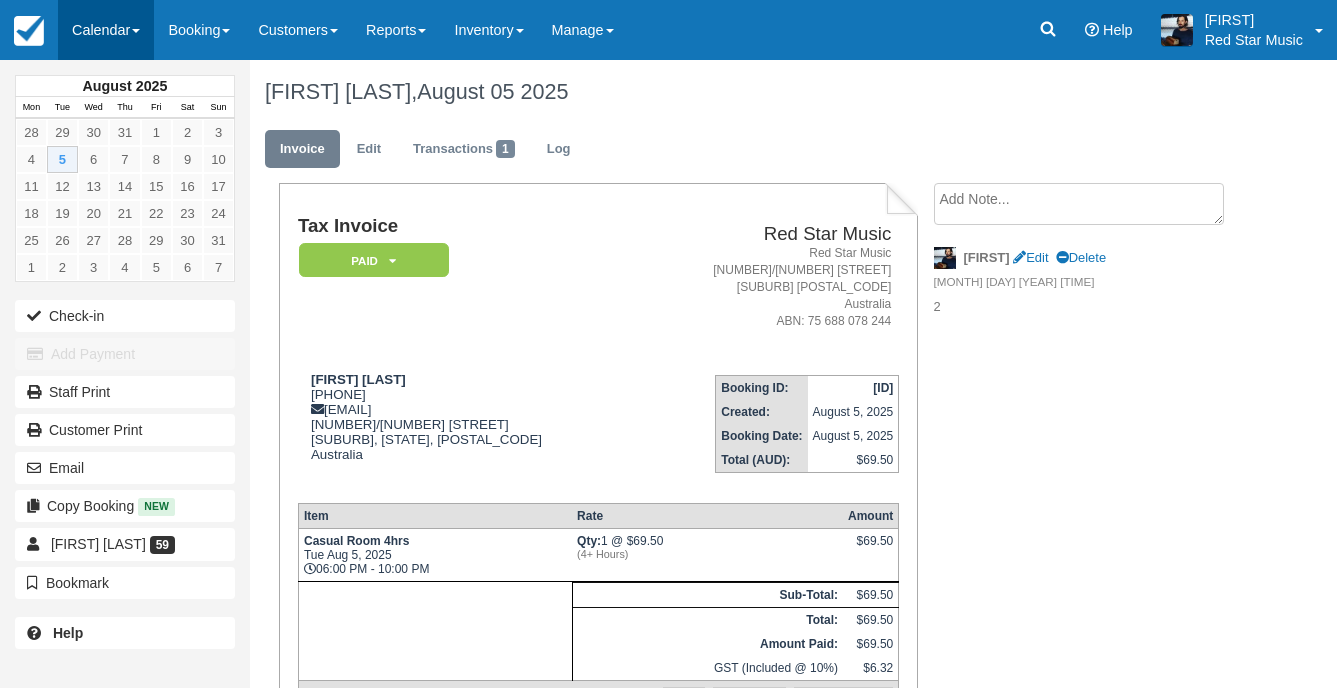 click on "Calendar" at bounding box center [106, 30] 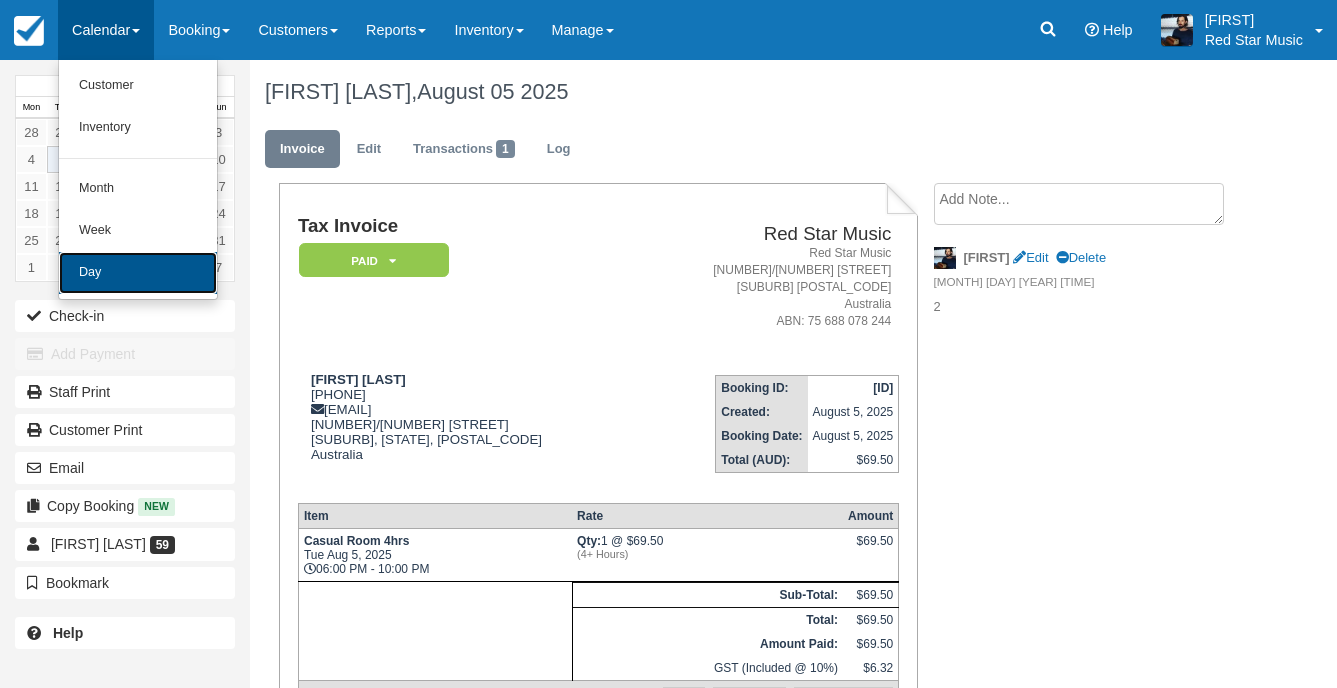 click on "Day" at bounding box center [138, 273] 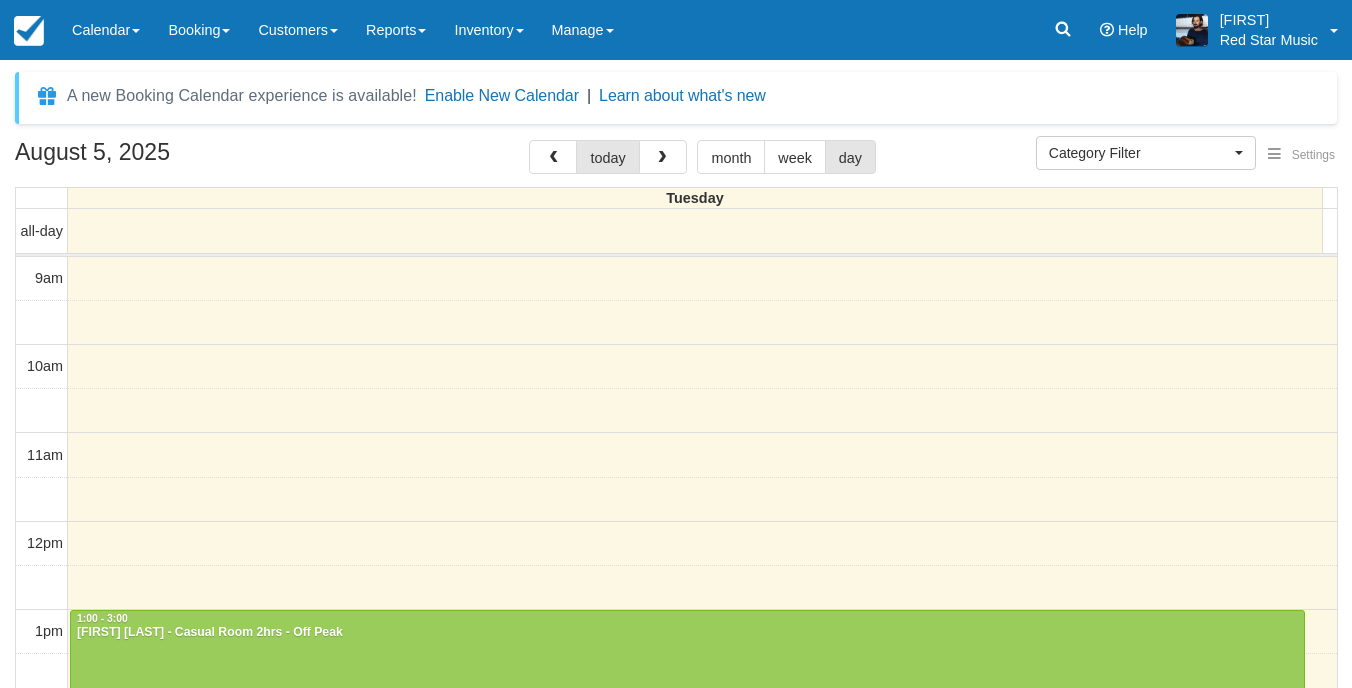 select 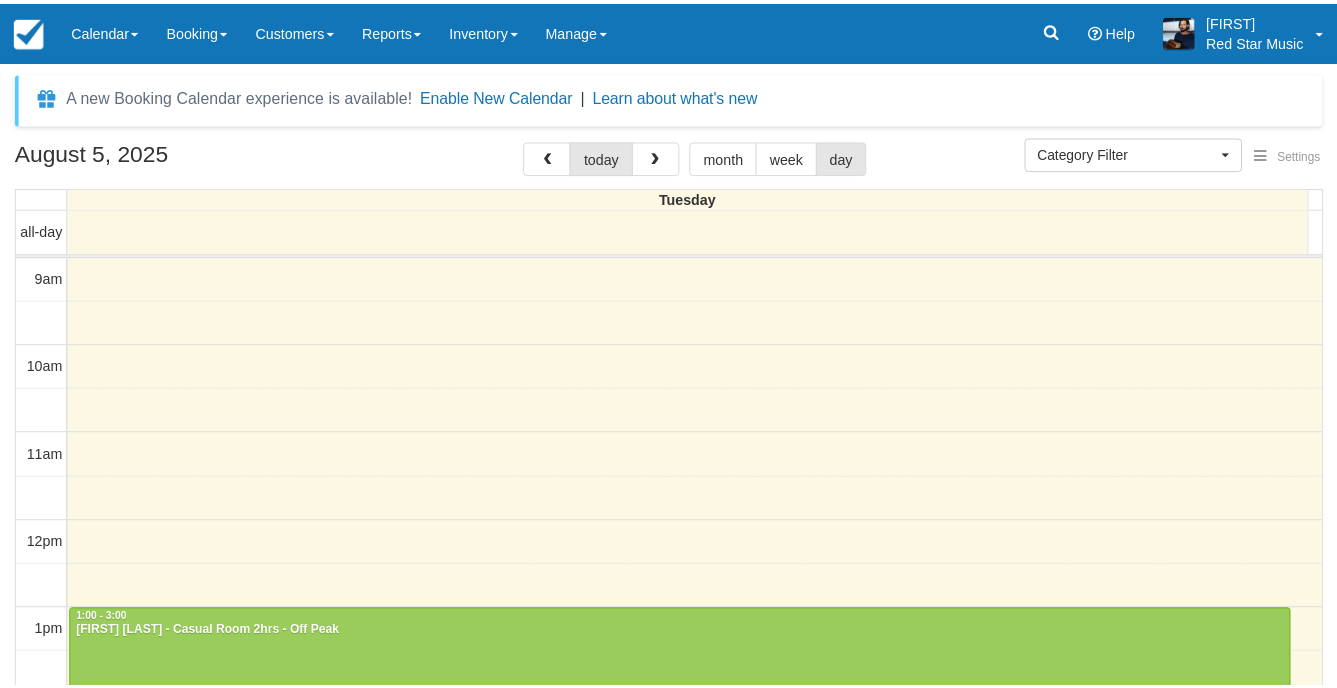 scroll, scrollTop: 0, scrollLeft: 0, axis: both 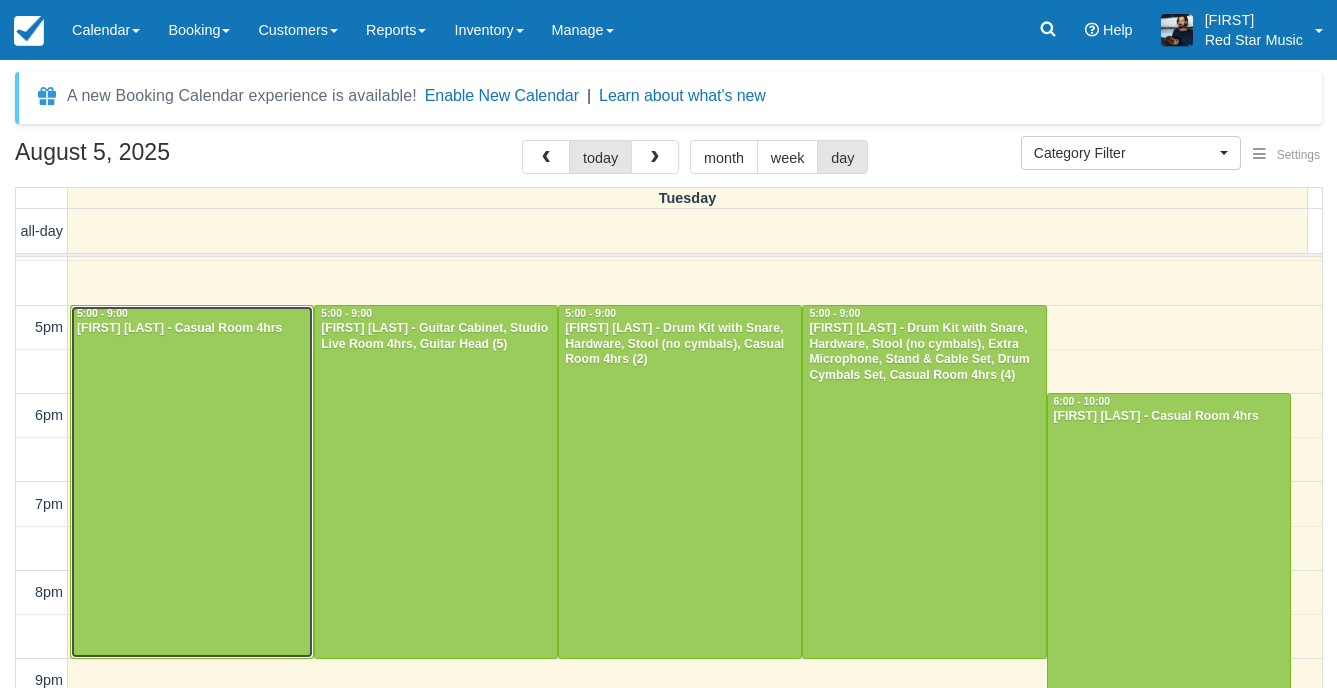 click at bounding box center (192, 482) 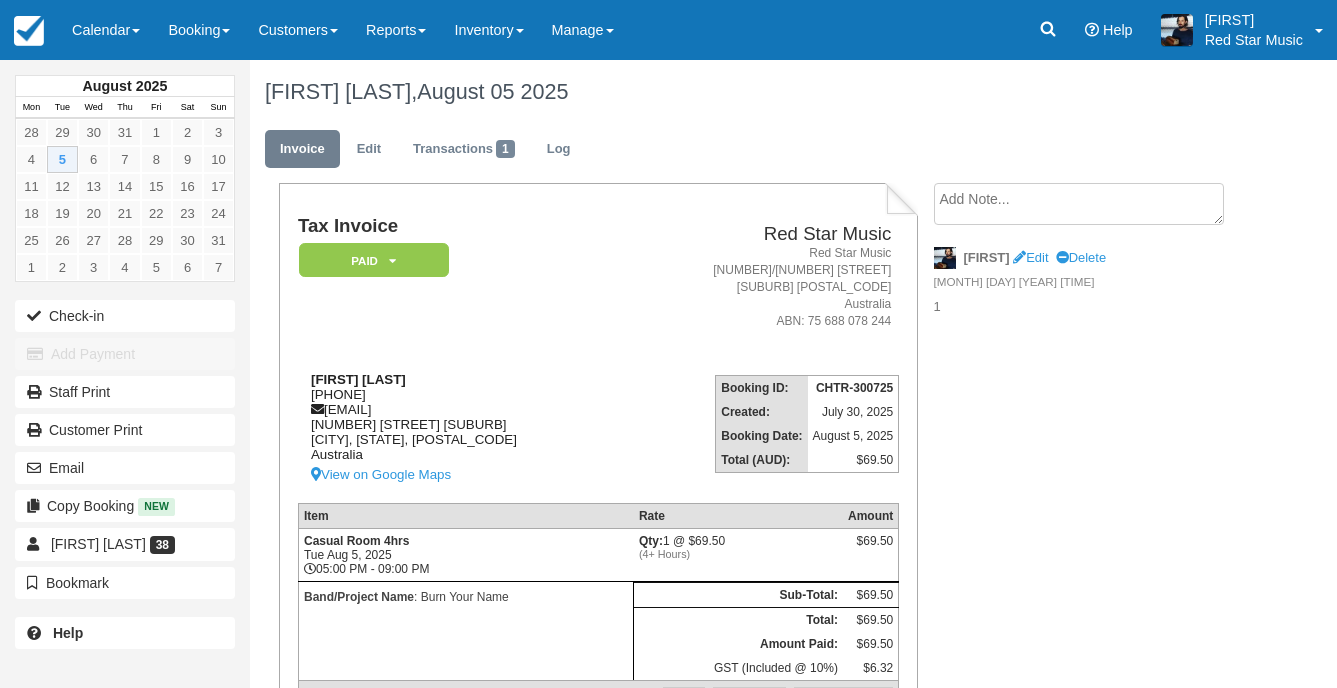 scroll, scrollTop: 0, scrollLeft: 0, axis: both 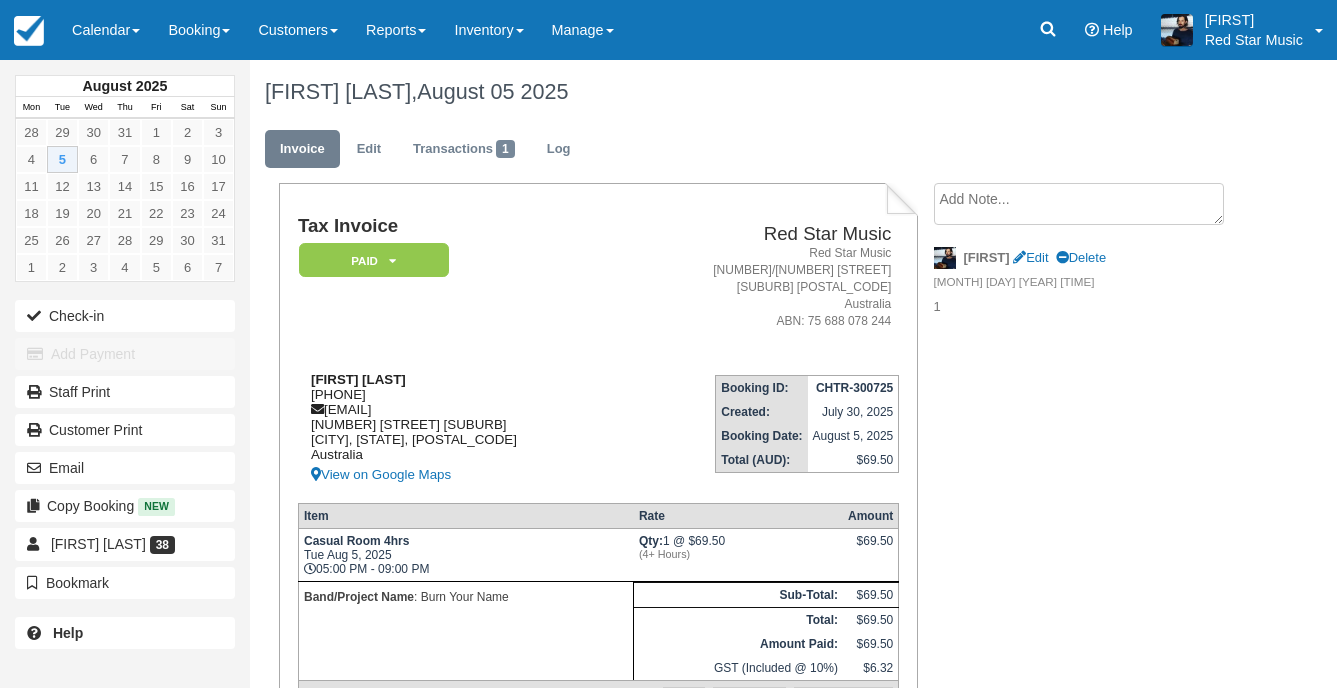 drag, startPoint x: 417, startPoint y: 395, endPoint x: 313, endPoint y: 398, distance: 104.04326 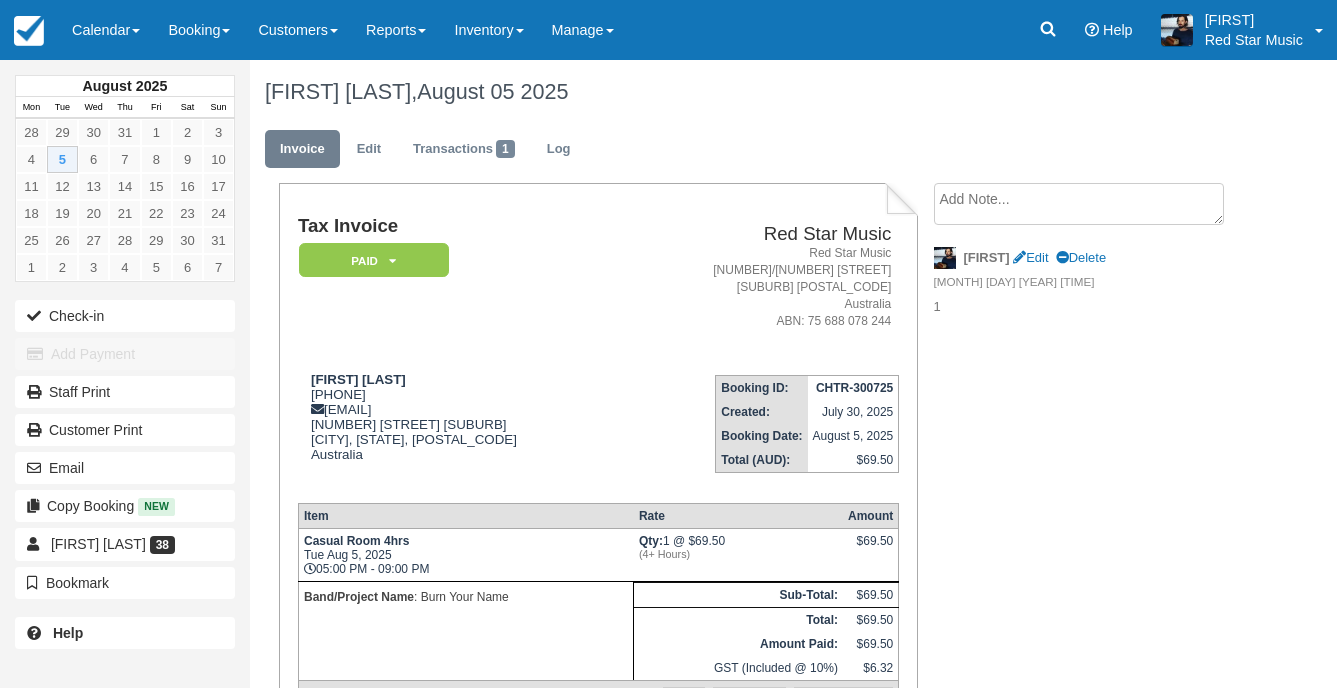copy on "0434 436 815" 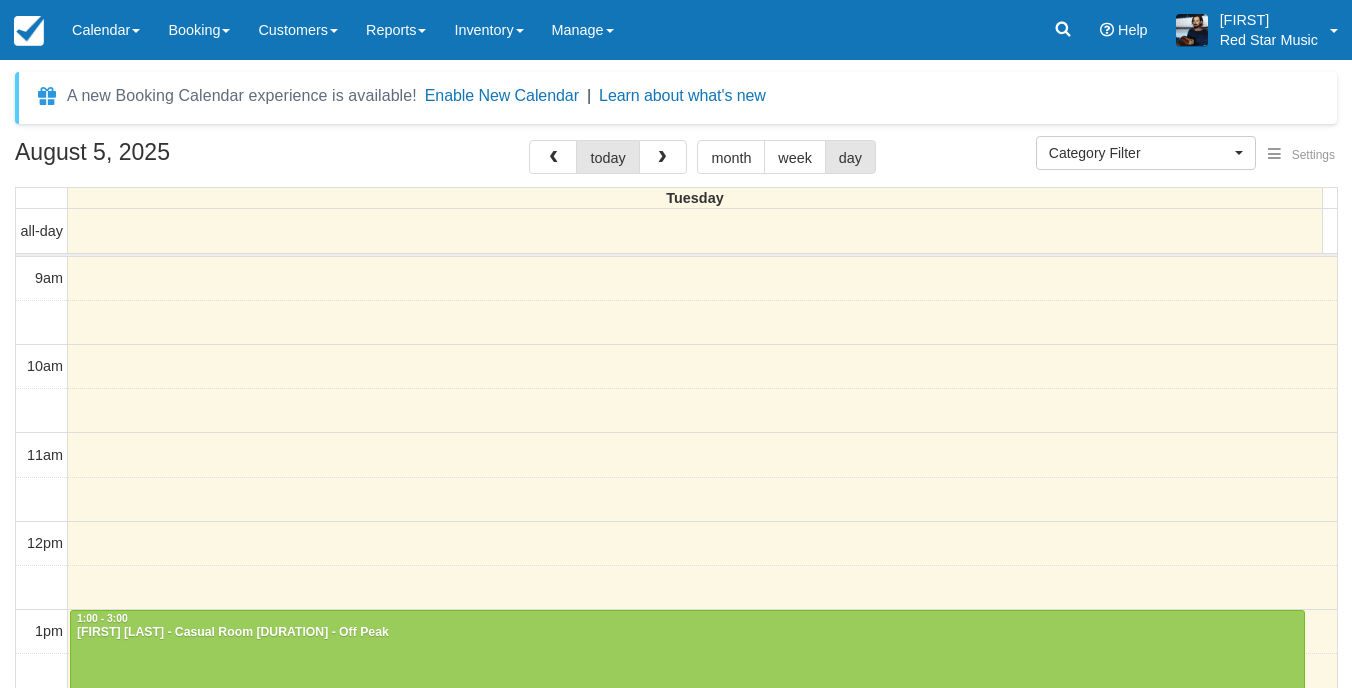 select 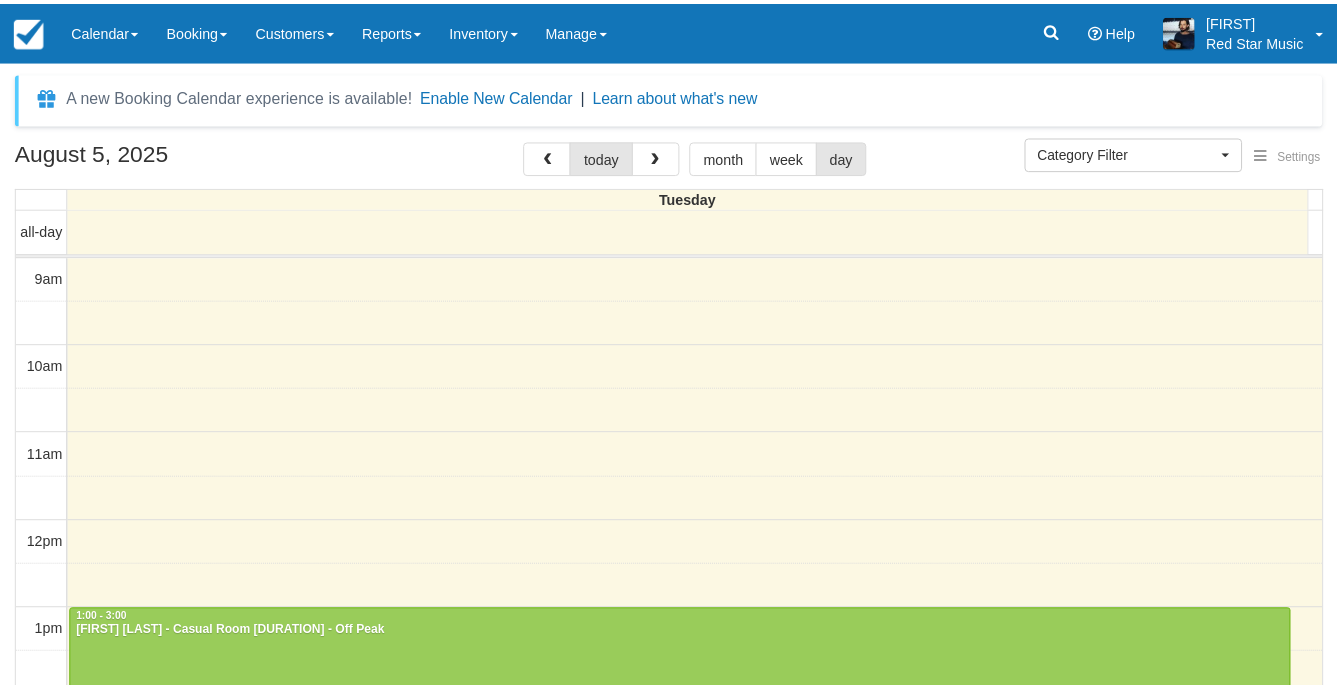 scroll, scrollTop: 0, scrollLeft: 0, axis: both 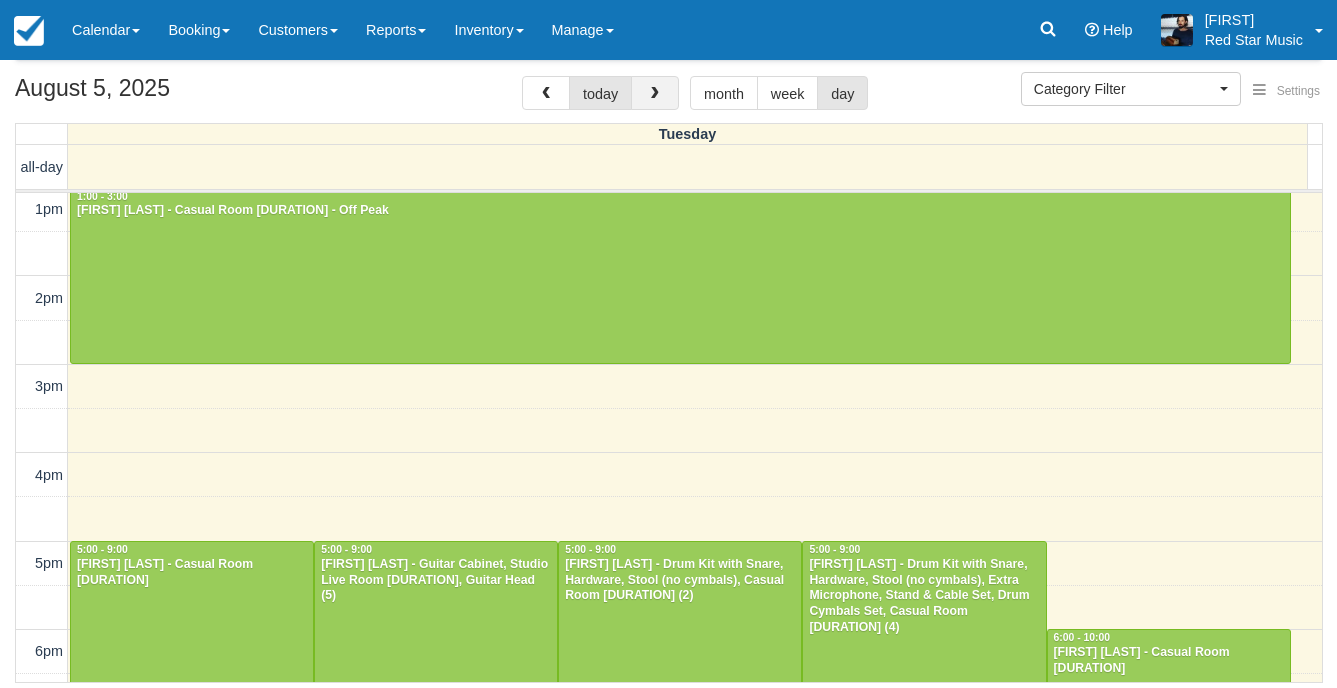 click at bounding box center [655, 93] 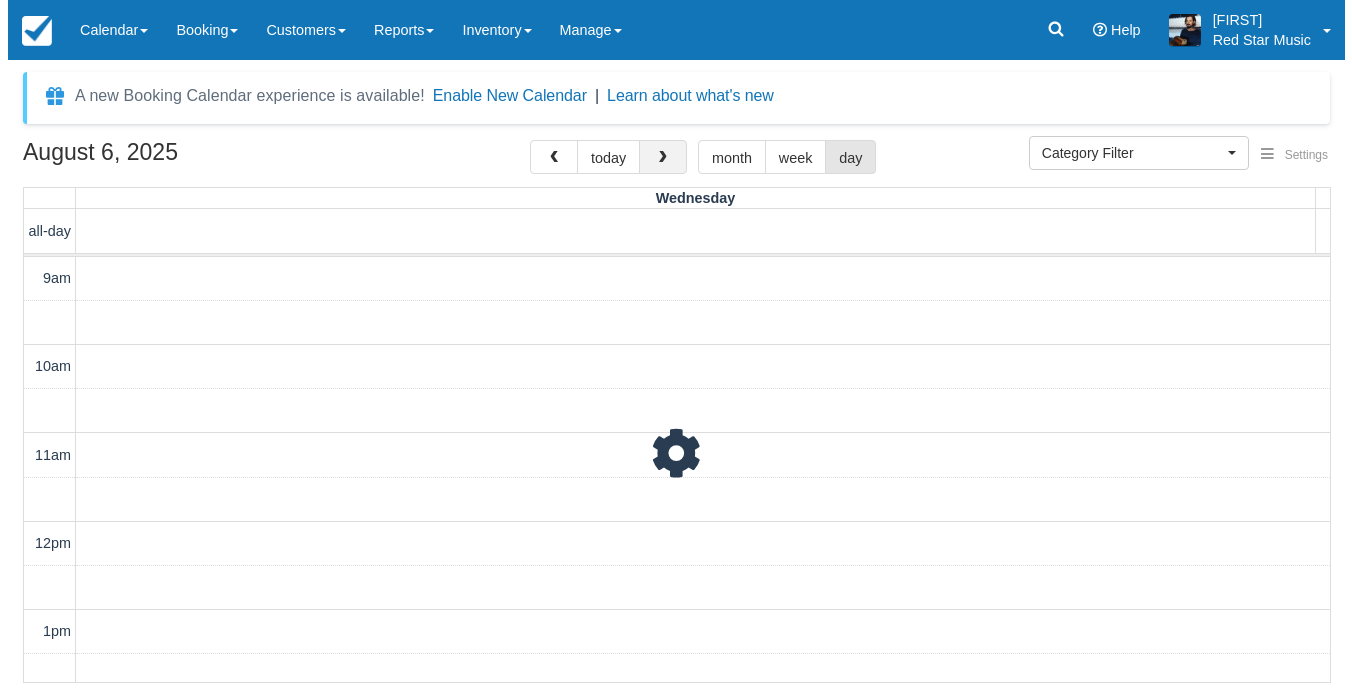 scroll, scrollTop: 0, scrollLeft: 0, axis: both 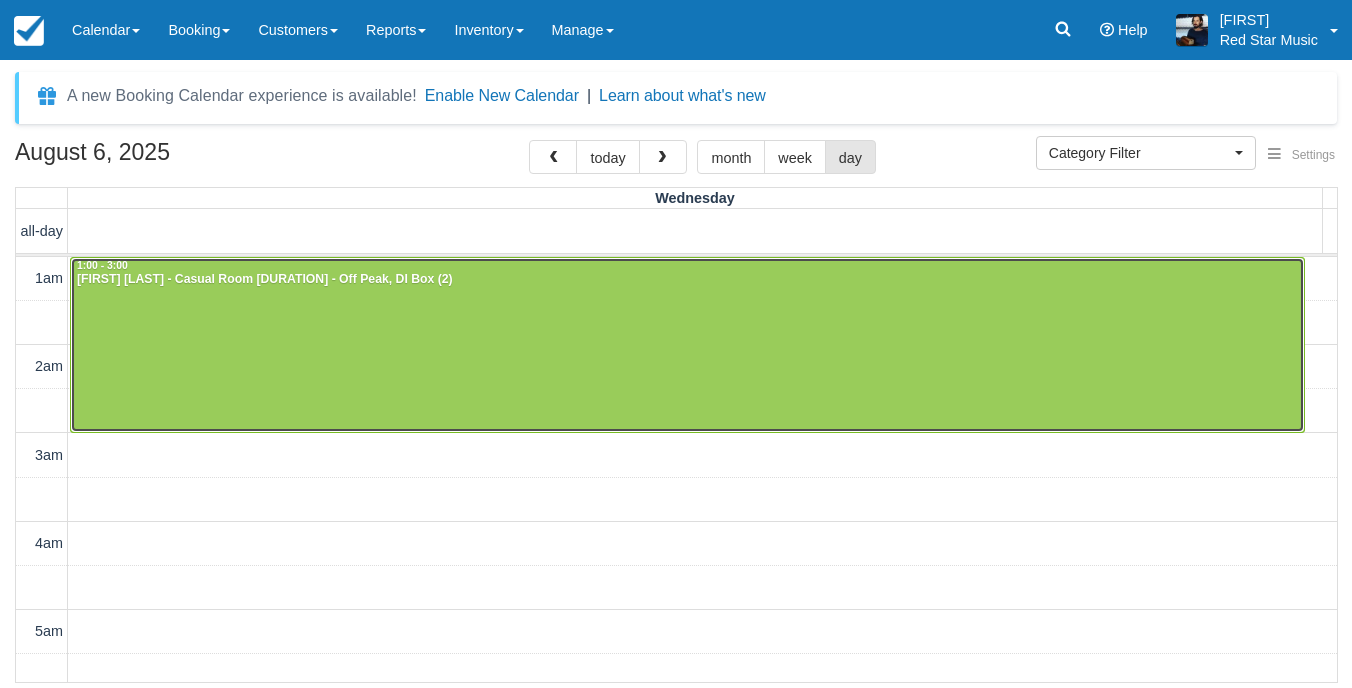 click at bounding box center (687, 345) 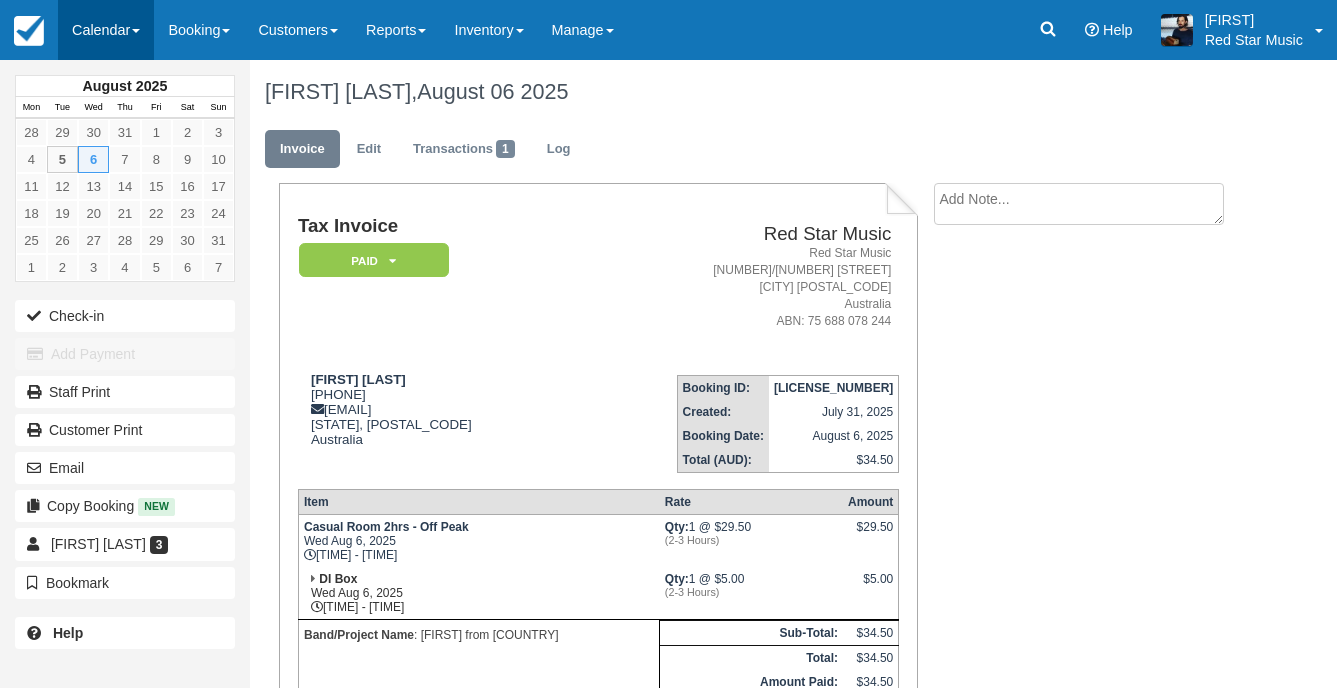 scroll, scrollTop: 0, scrollLeft: 0, axis: both 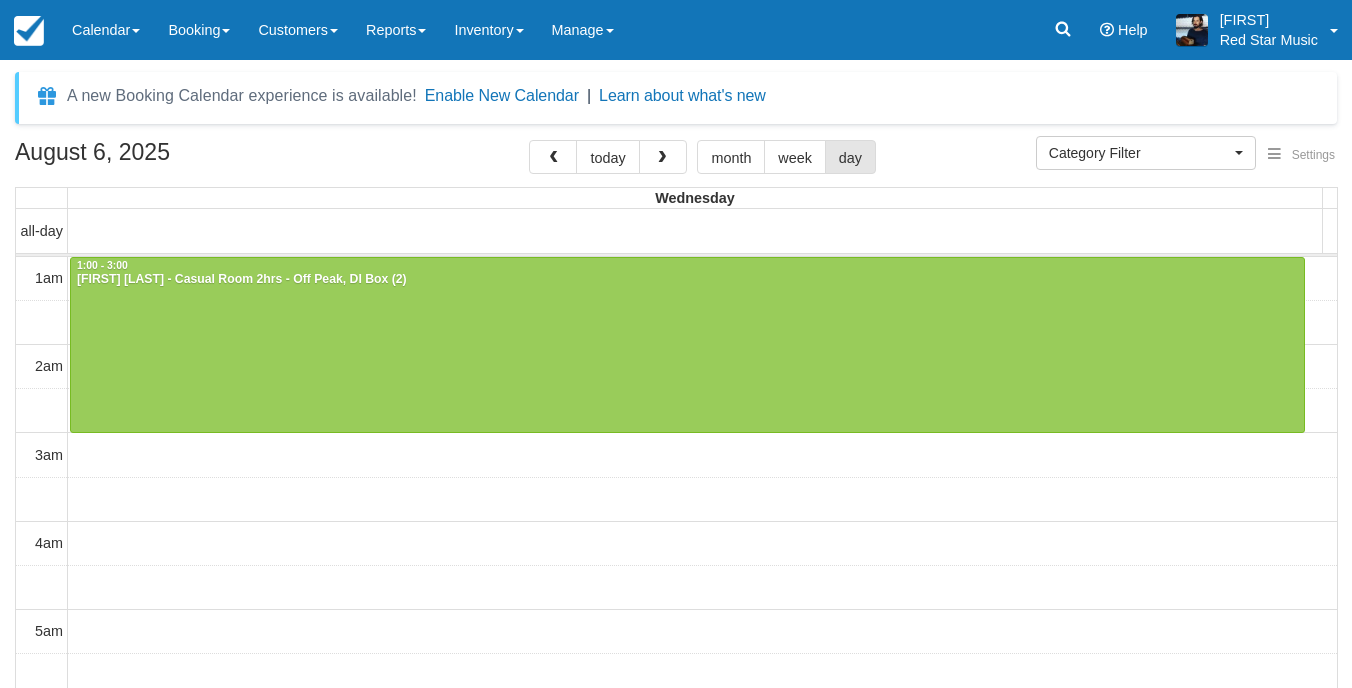 select 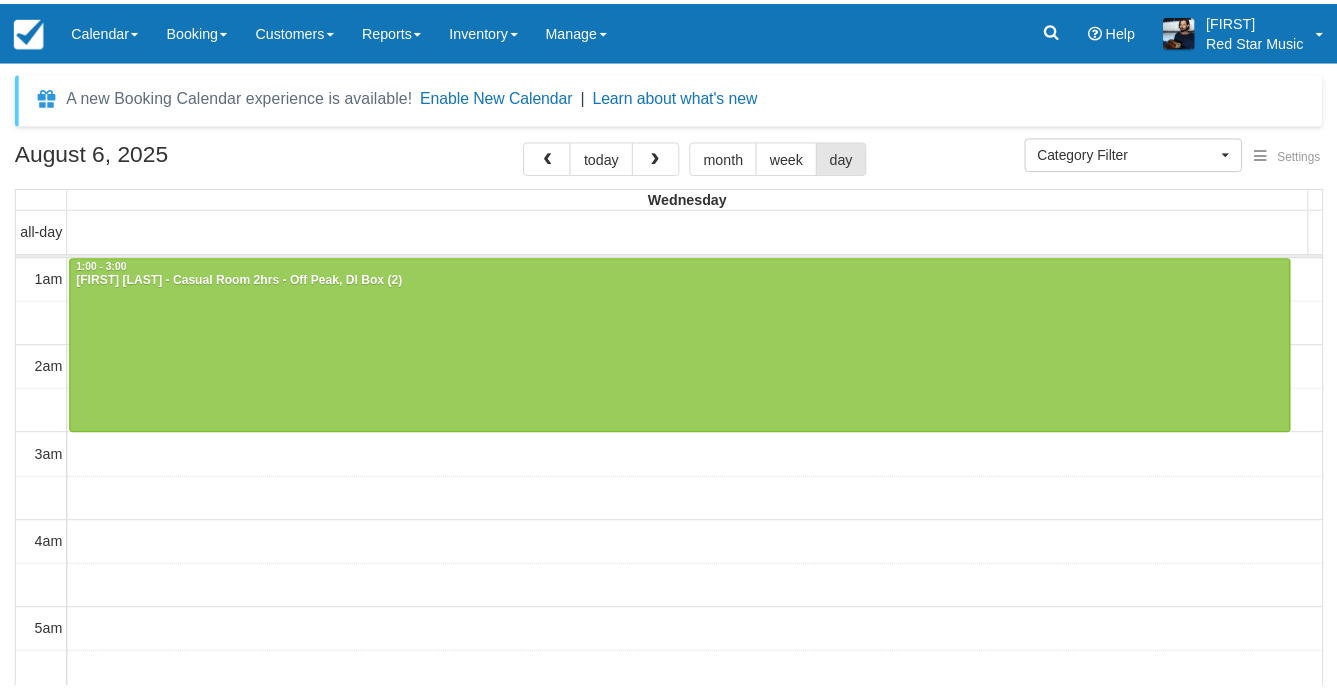 scroll, scrollTop: 0, scrollLeft: 0, axis: both 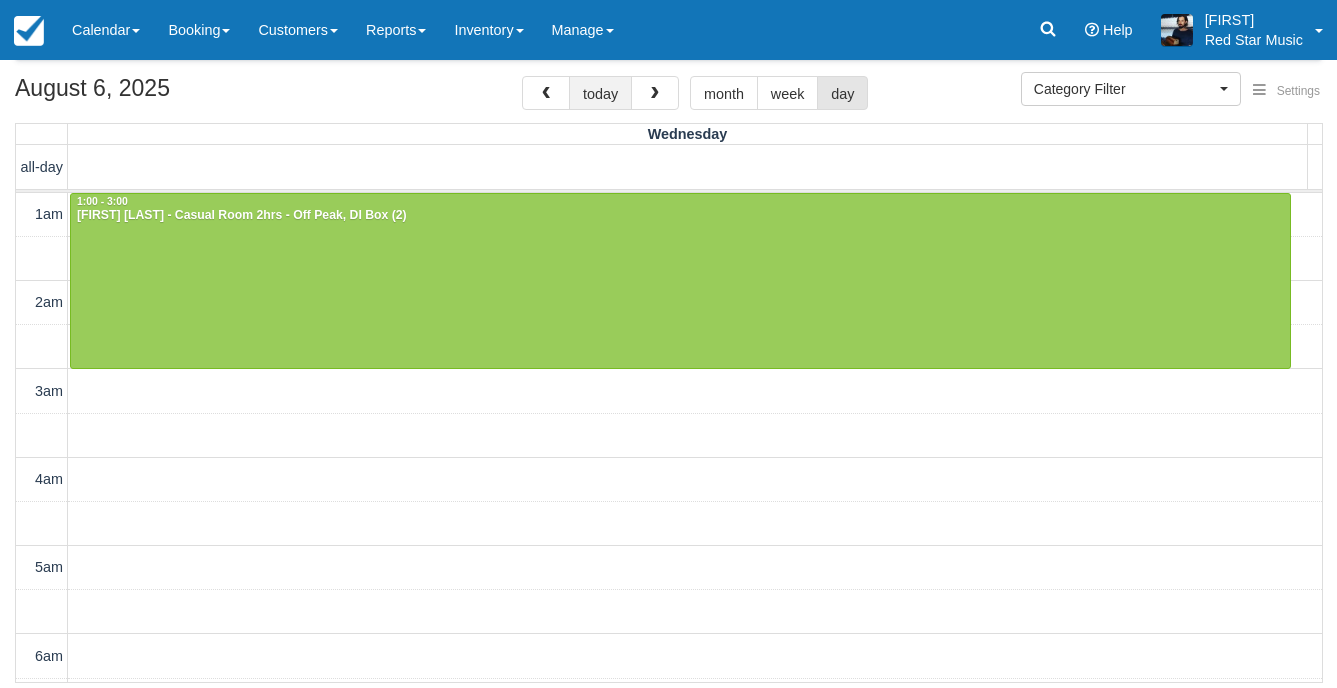 click on "today" at bounding box center (600, 93) 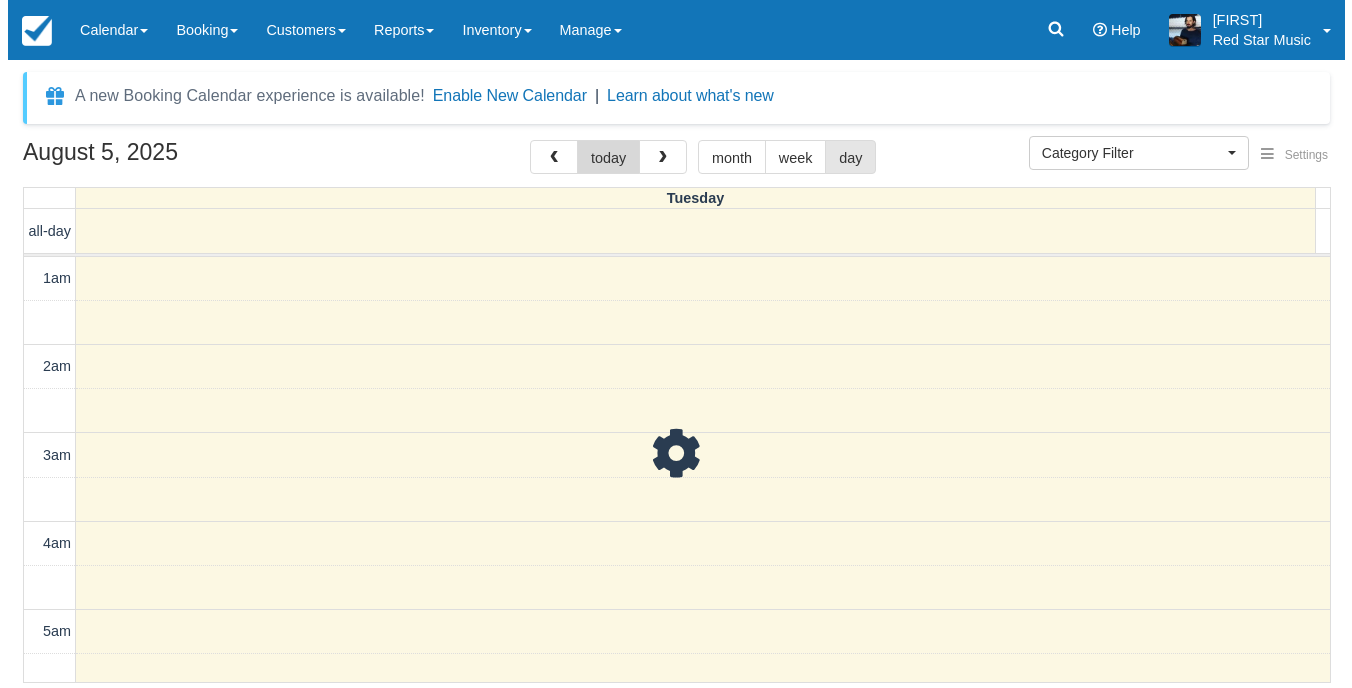 scroll, scrollTop: 0, scrollLeft: 0, axis: both 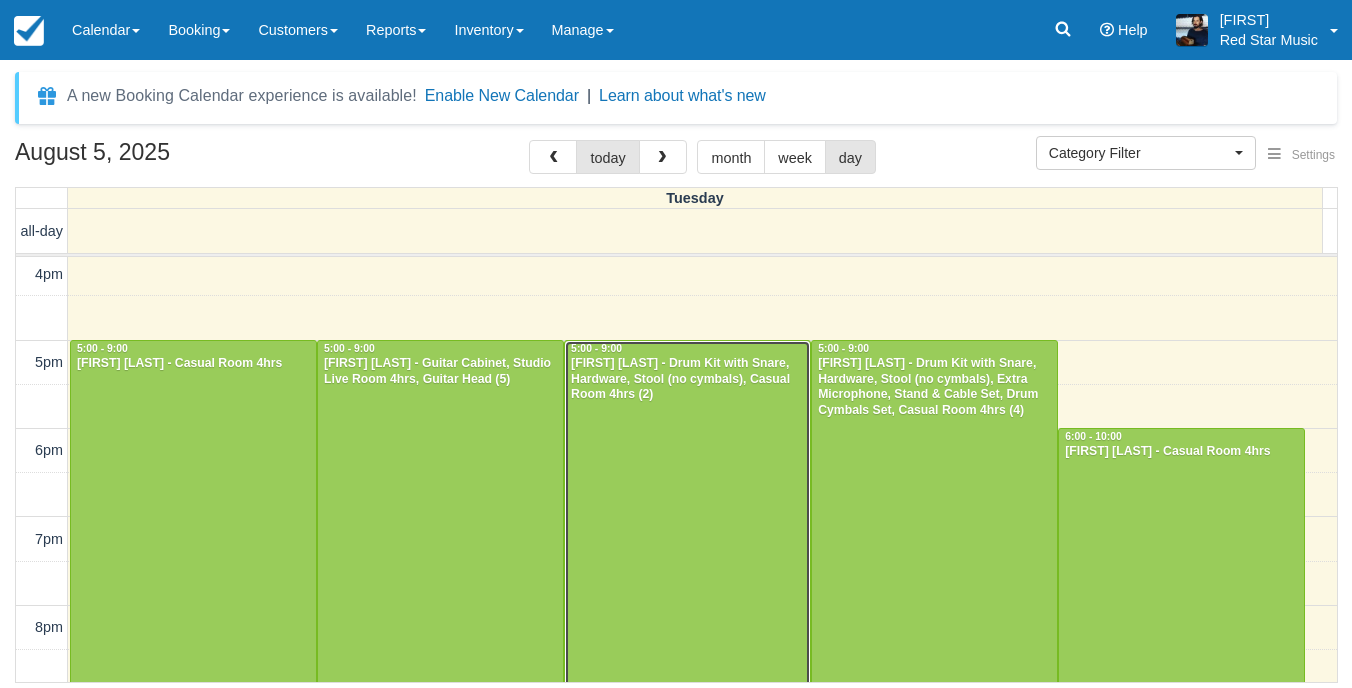 click at bounding box center [687, 517] 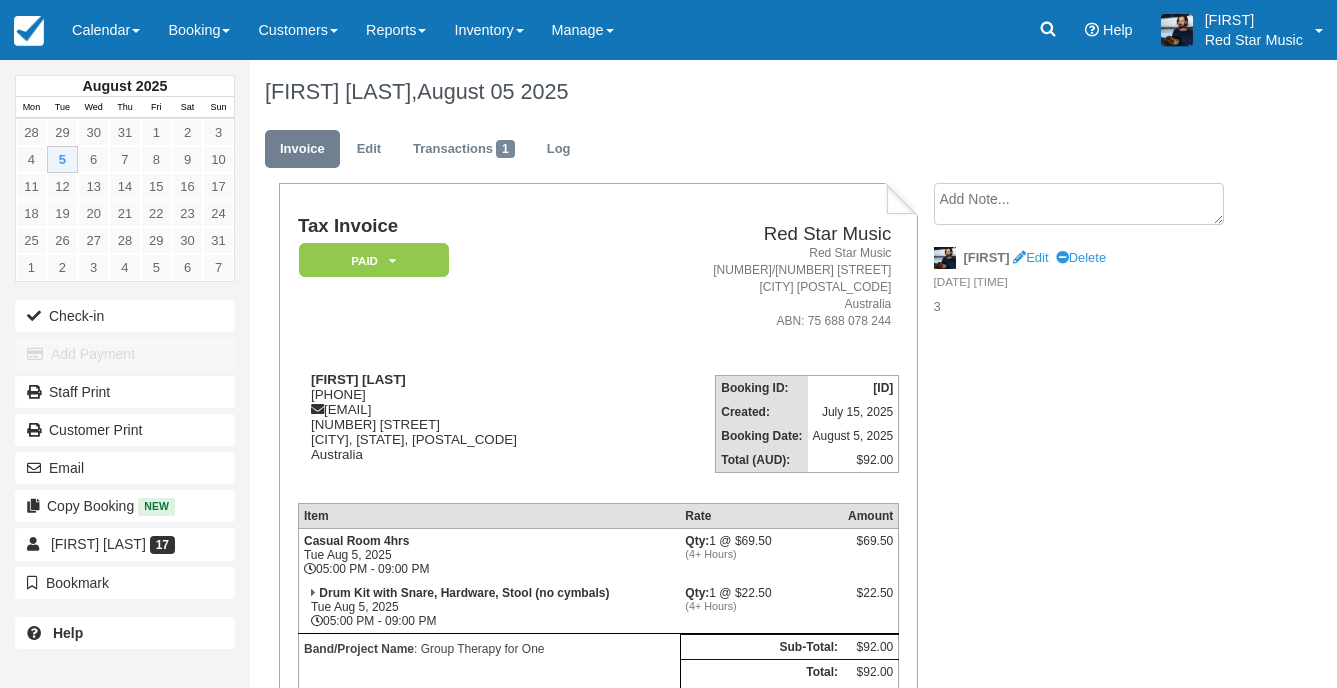 scroll, scrollTop: 0, scrollLeft: 0, axis: both 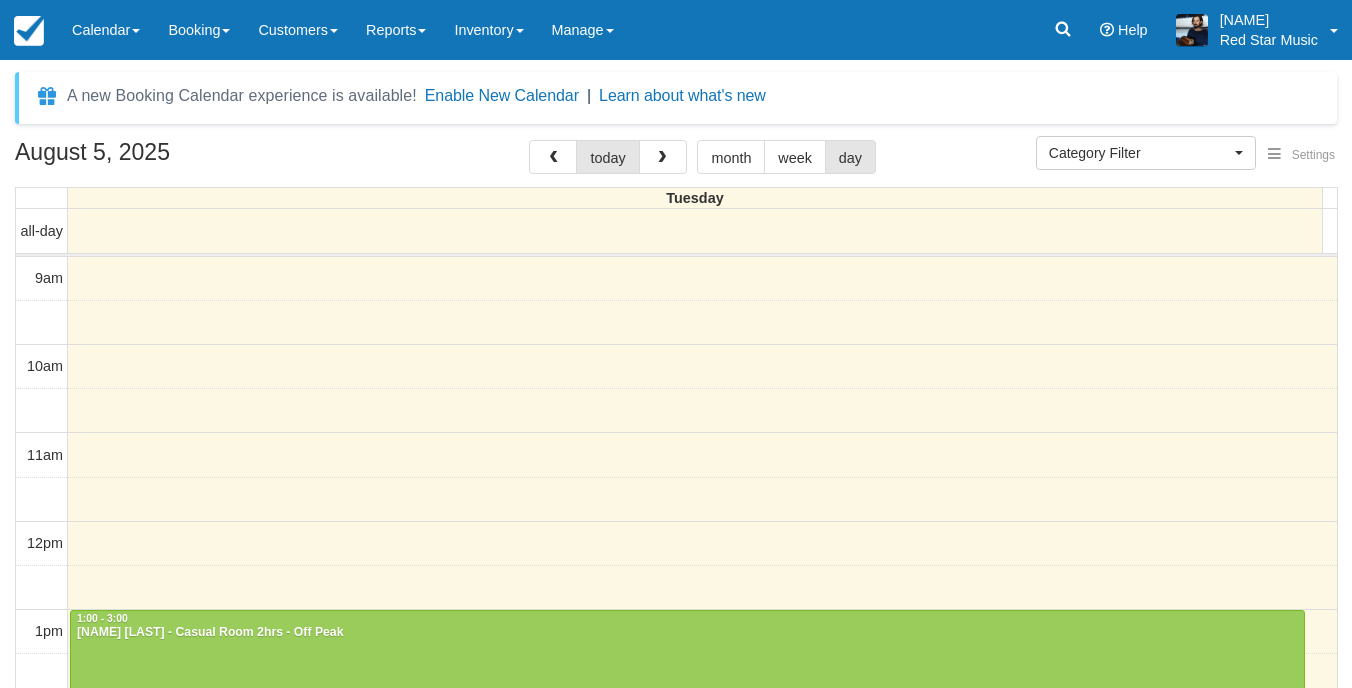 select 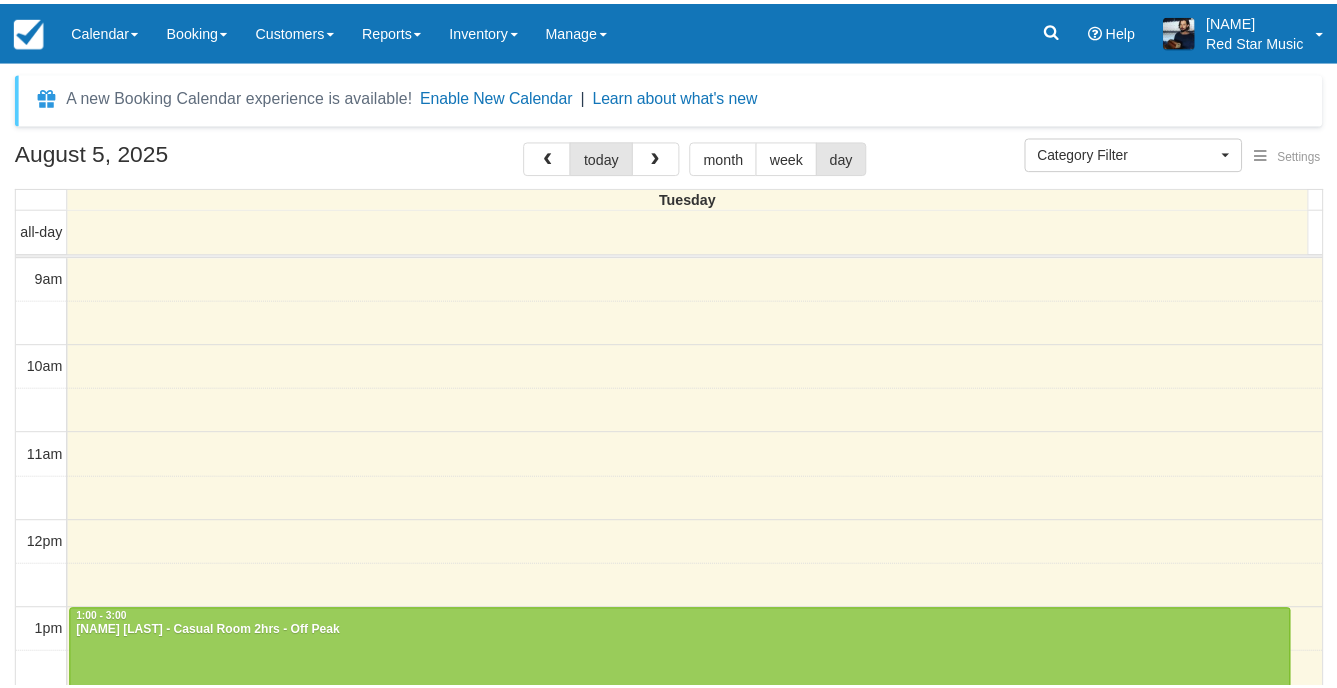 scroll, scrollTop: 0, scrollLeft: 0, axis: both 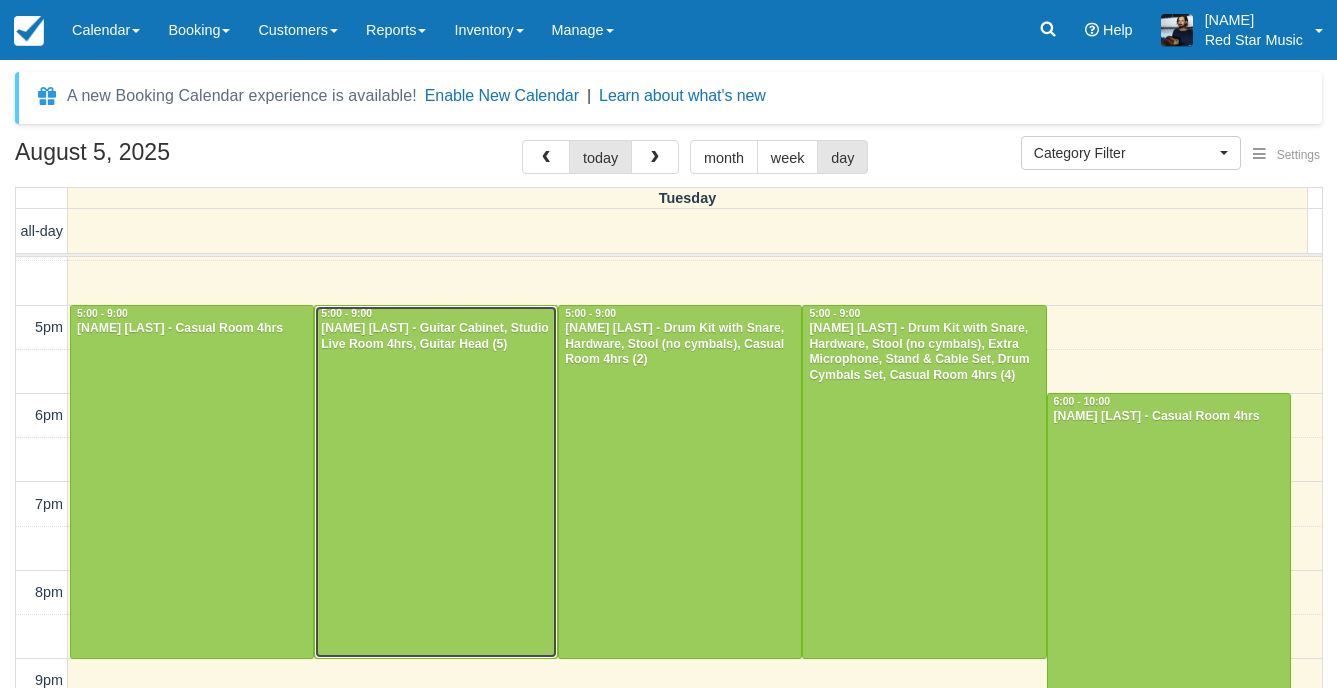 click at bounding box center [436, 482] 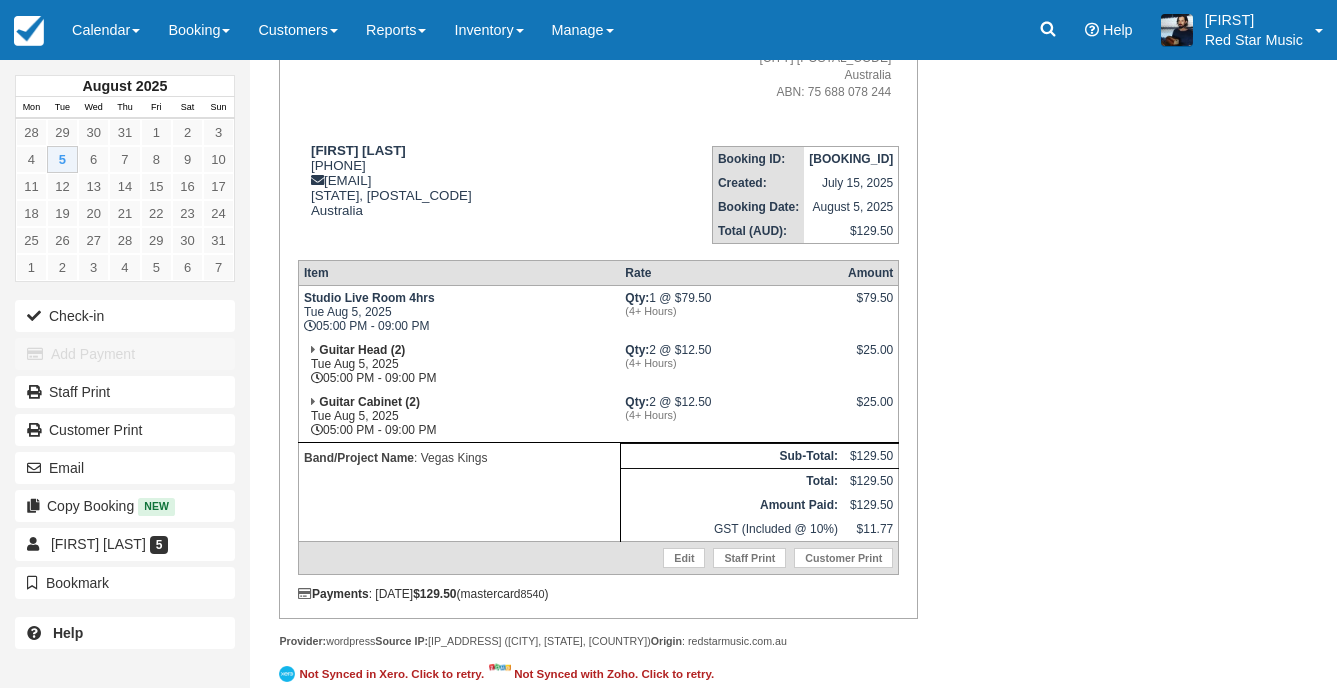 scroll, scrollTop: 254, scrollLeft: 0, axis: vertical 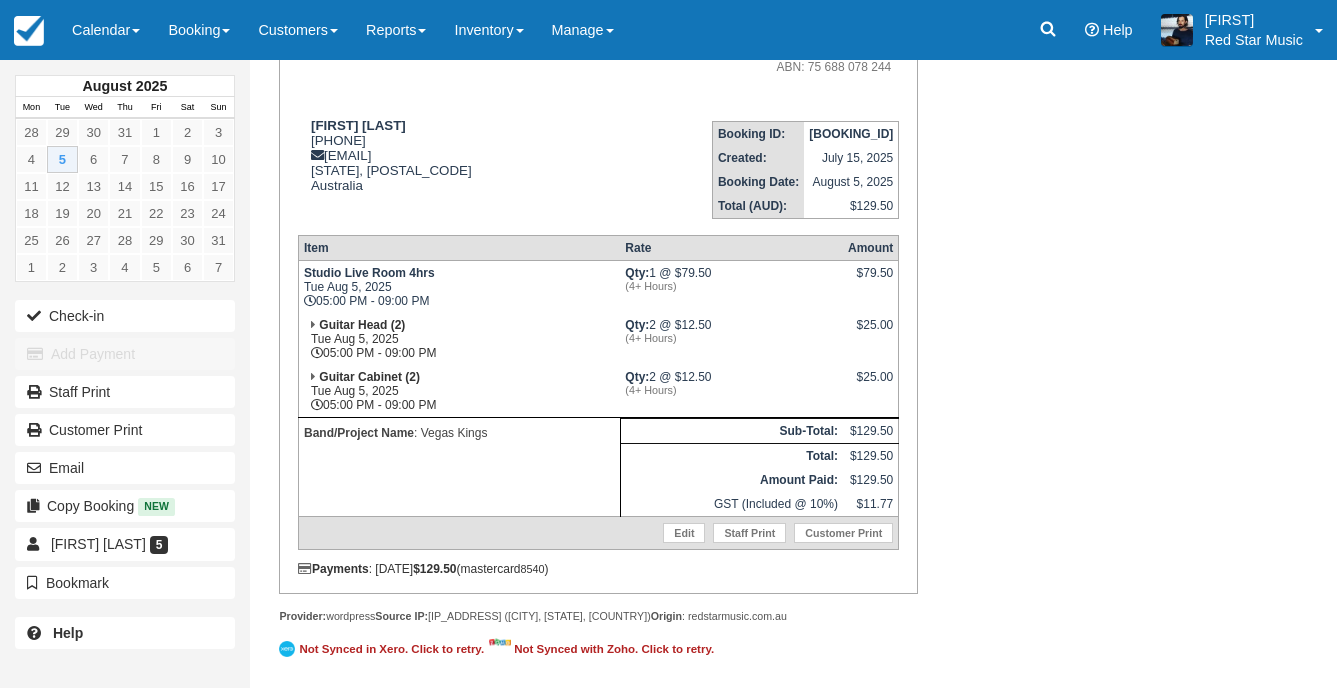 click on "Tax Invoice
Paid   Pending Reserved Deposit Waiting Cancelled
Red Star Music
Red Star Music
2/156 Abbotsford Road
Bowen Hills 4006
Australia
ABN: 75 688 078 244
Ben Dougherty 0405 440 276  benjaminpdougherty@hotmail.com Queensland, 4220 Australia
View on Google Maps
Booking ID:
TKDJ-150725
Created:
July 15, 2025
Booking Date:
August 5, 2025
Total (AUD):
$129.50
Item
Rate
Amount
Studio Live Room 4hrs
Tue Aug 5, 2025
05:00 PM - 09:00 PM
Qty:  1 @ $79.50  (4+ Hours)" at bounding box center [751, 308] 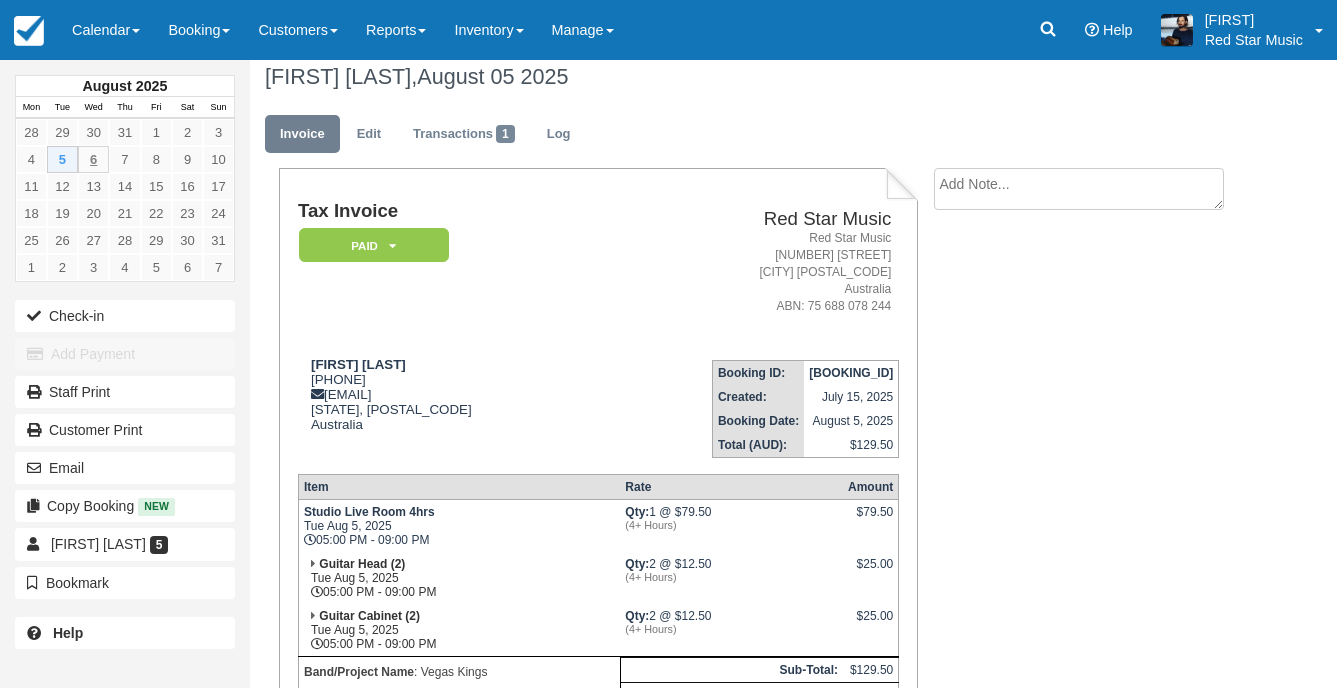 scroll, scrollTop: 0, scrollLeft: 0, axis: both 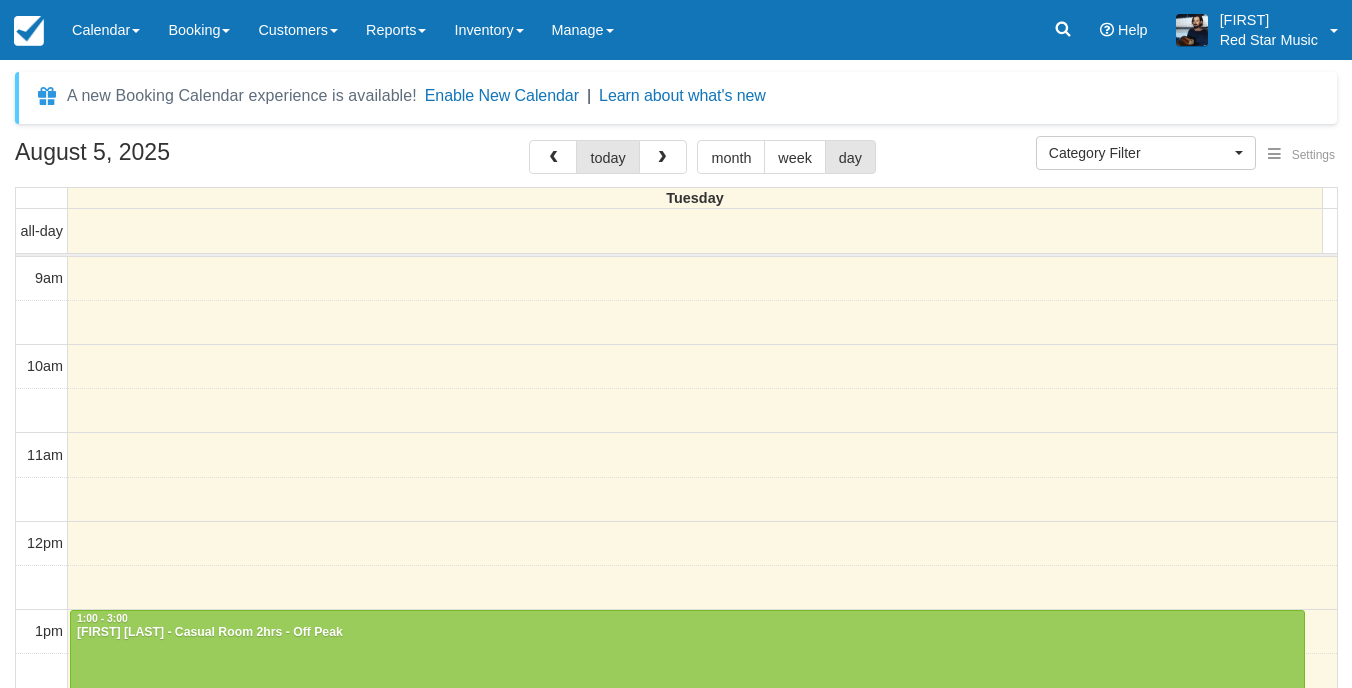 select 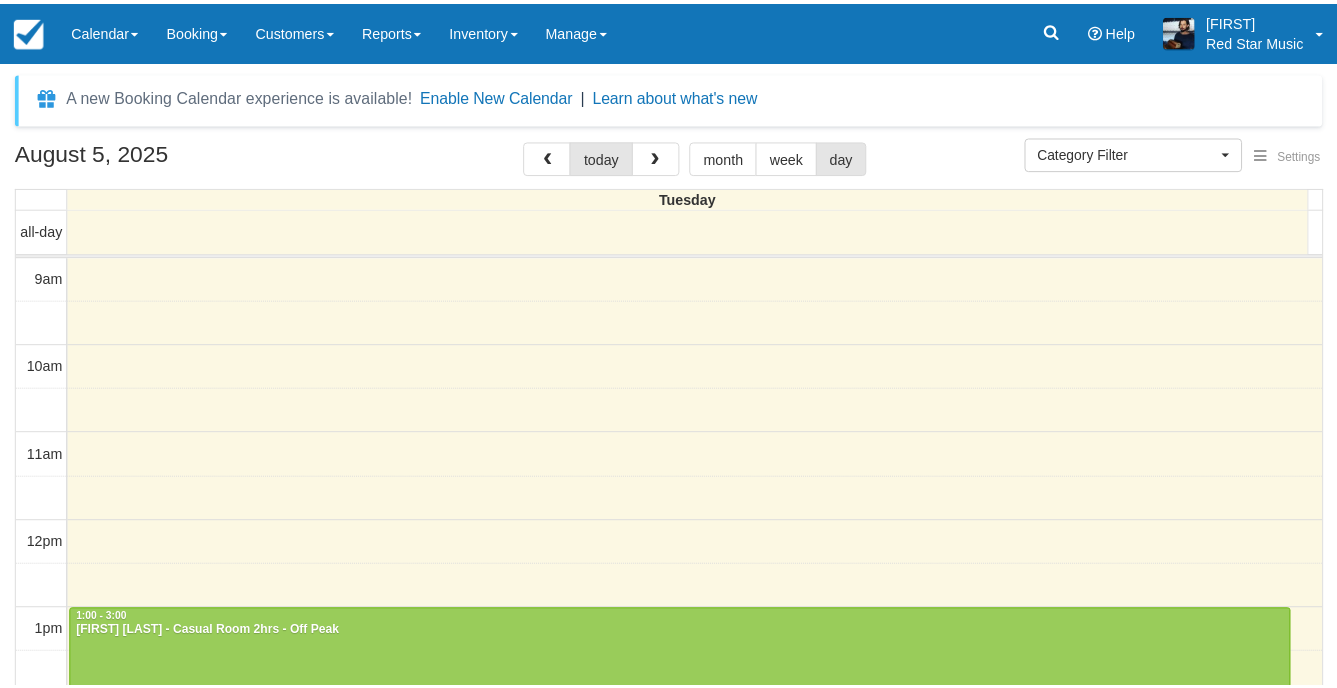 scroll, scrollTop: 0, scrollLeft: 0, axis: both 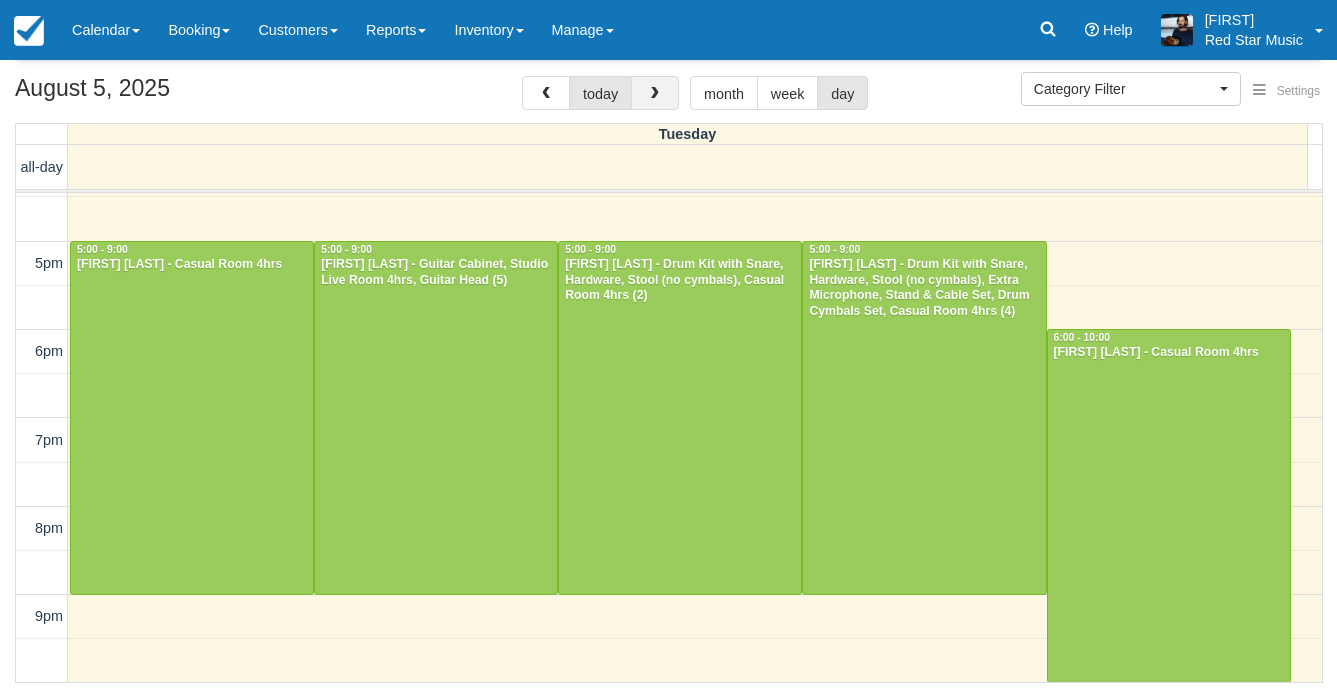 click at bounding box center [655, 93] 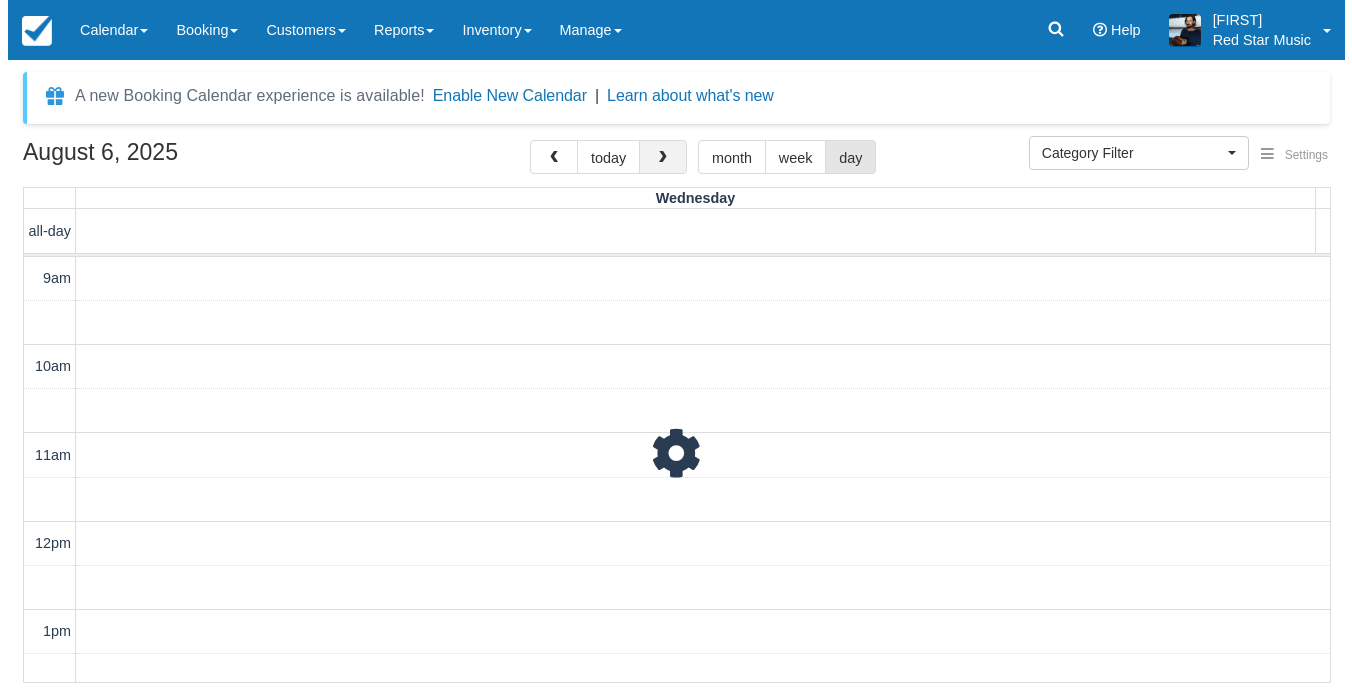 scroll, scrollTop: 0, scrollLeft: 0, axis: both 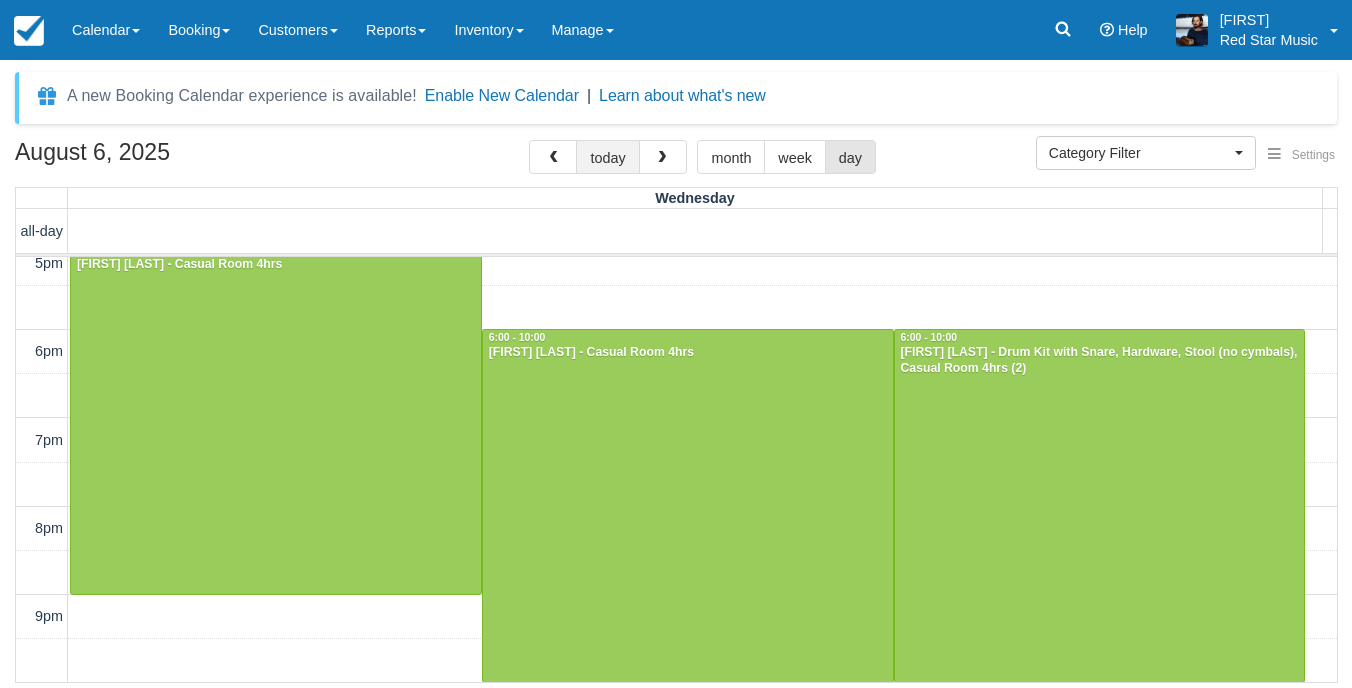 click on "today" at bounding box center (607, 157) 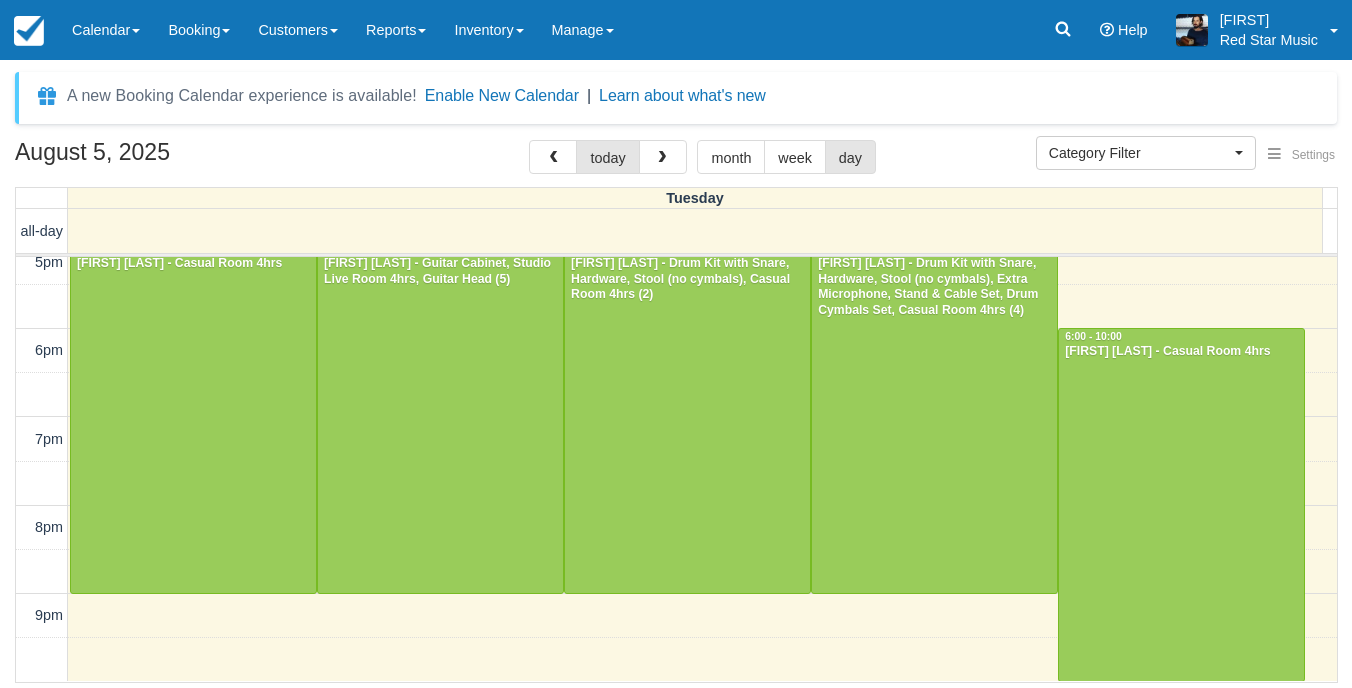 scroll, scrollTop: 722, scrollLeft: 0, axis: vertical 